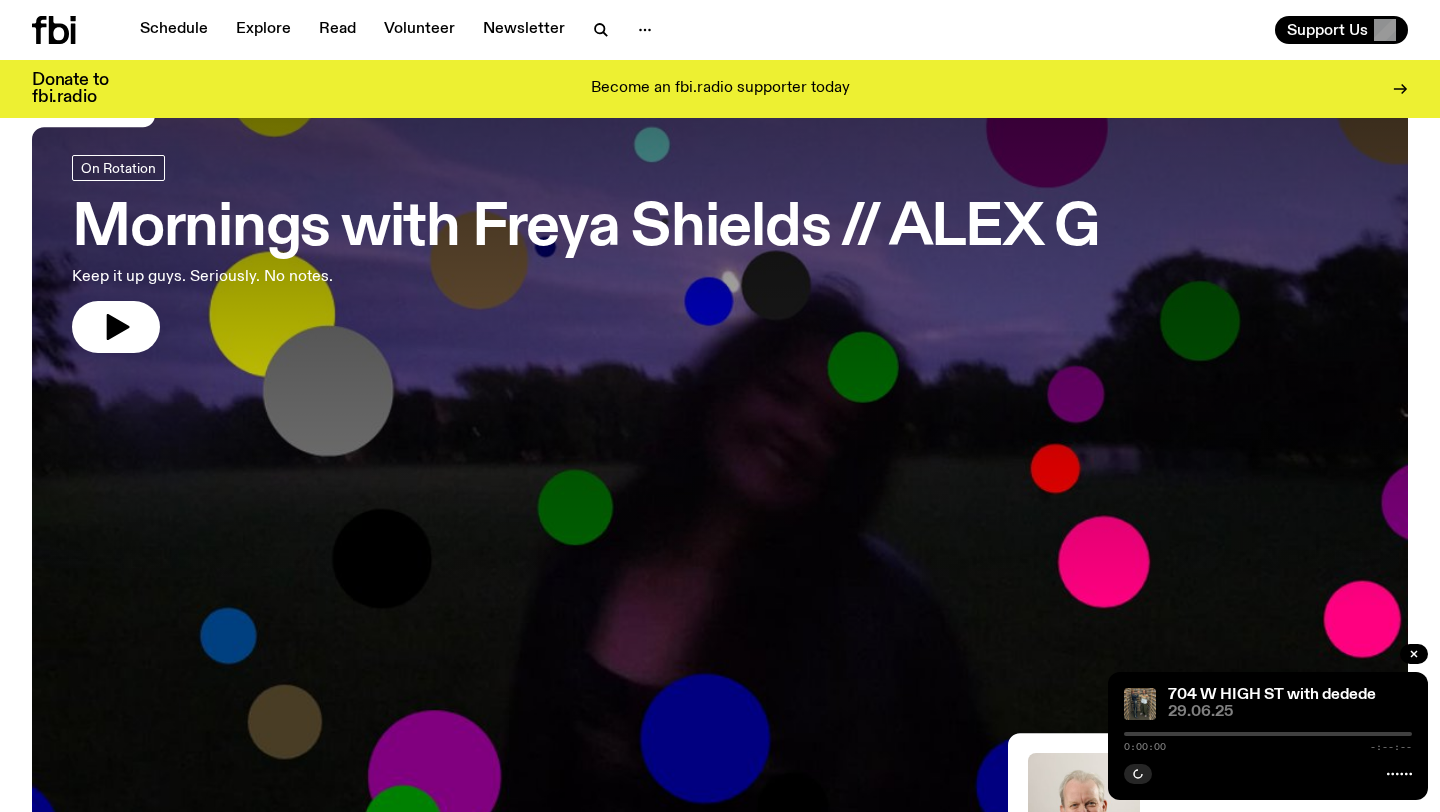 scroll, scrollTop: 82, scrollLeft: 0, axis: vertical 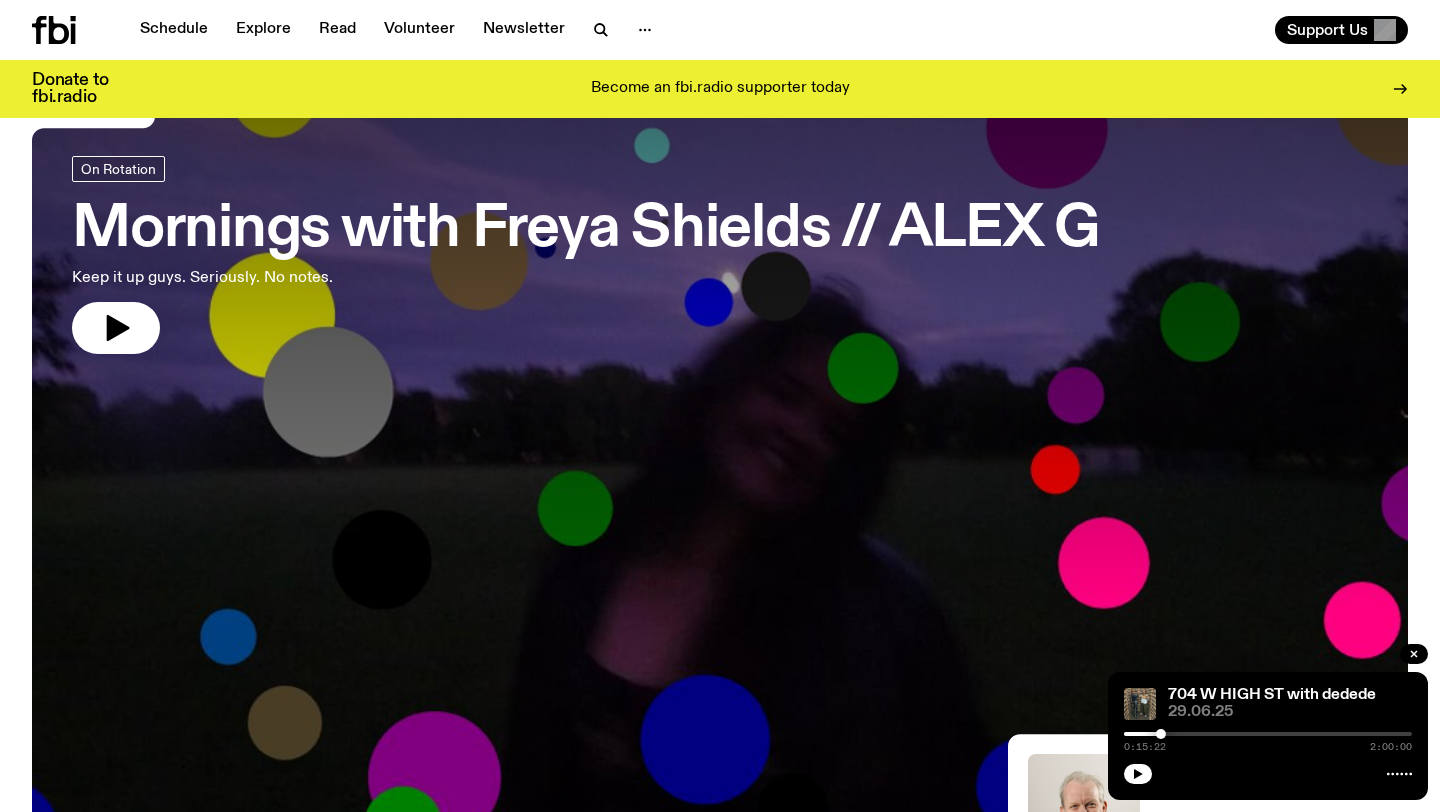 click on "Mornings with [NAME] // [NAME] Keep it up guys. Seriously. No notes." at bounding box center (585, 255) 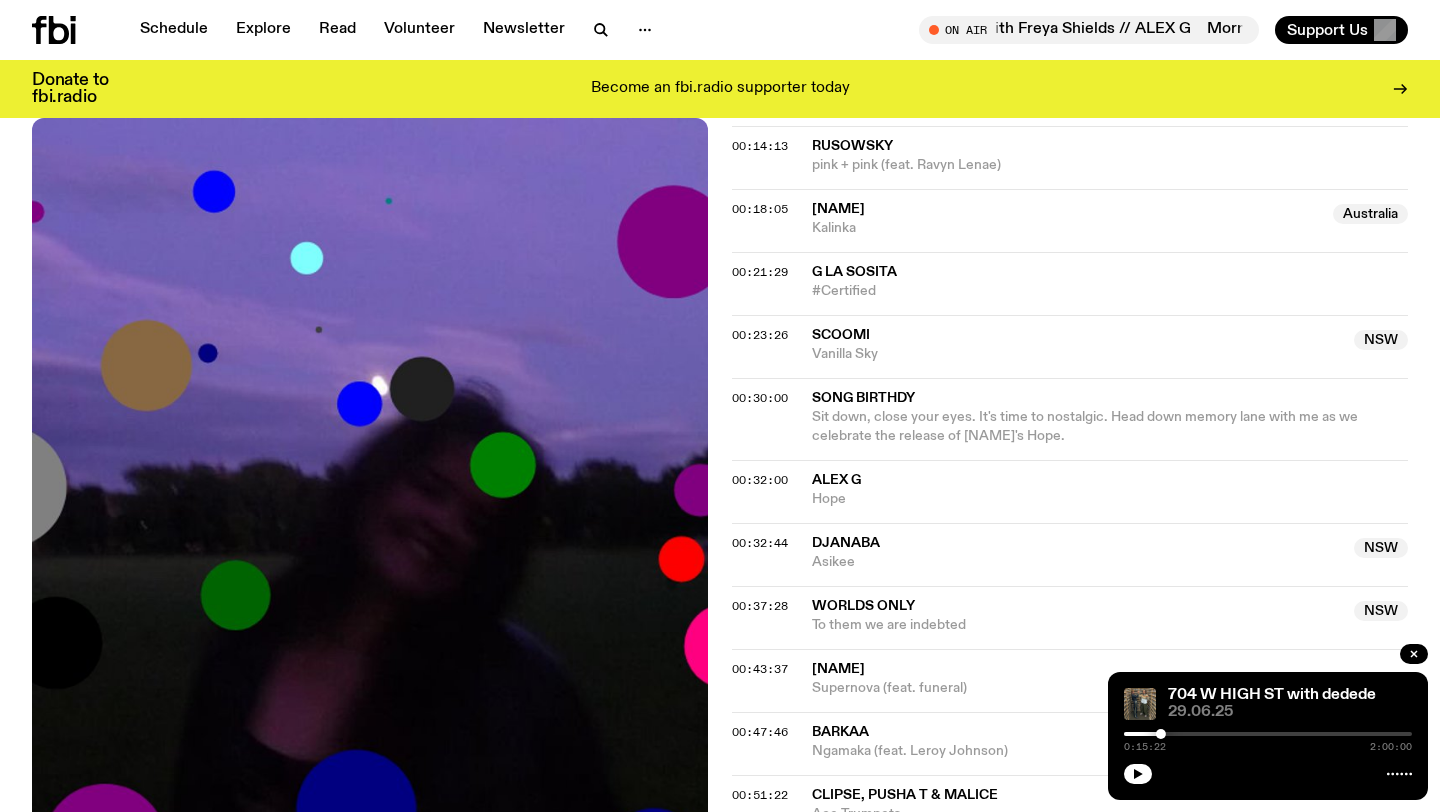 scroll, scrollTop: 923, scrollLeft: 0, axis: vertical 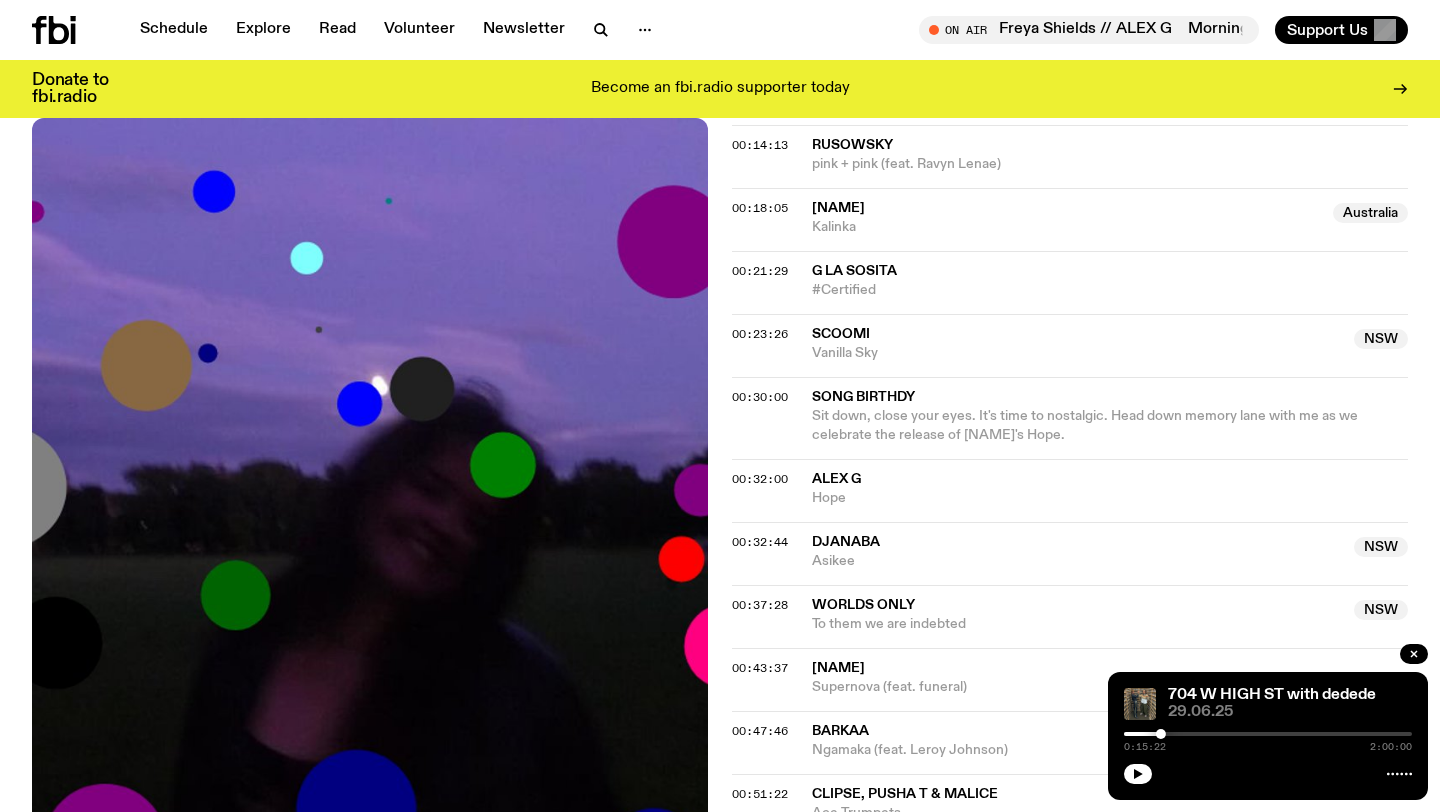 click on "Alex G" 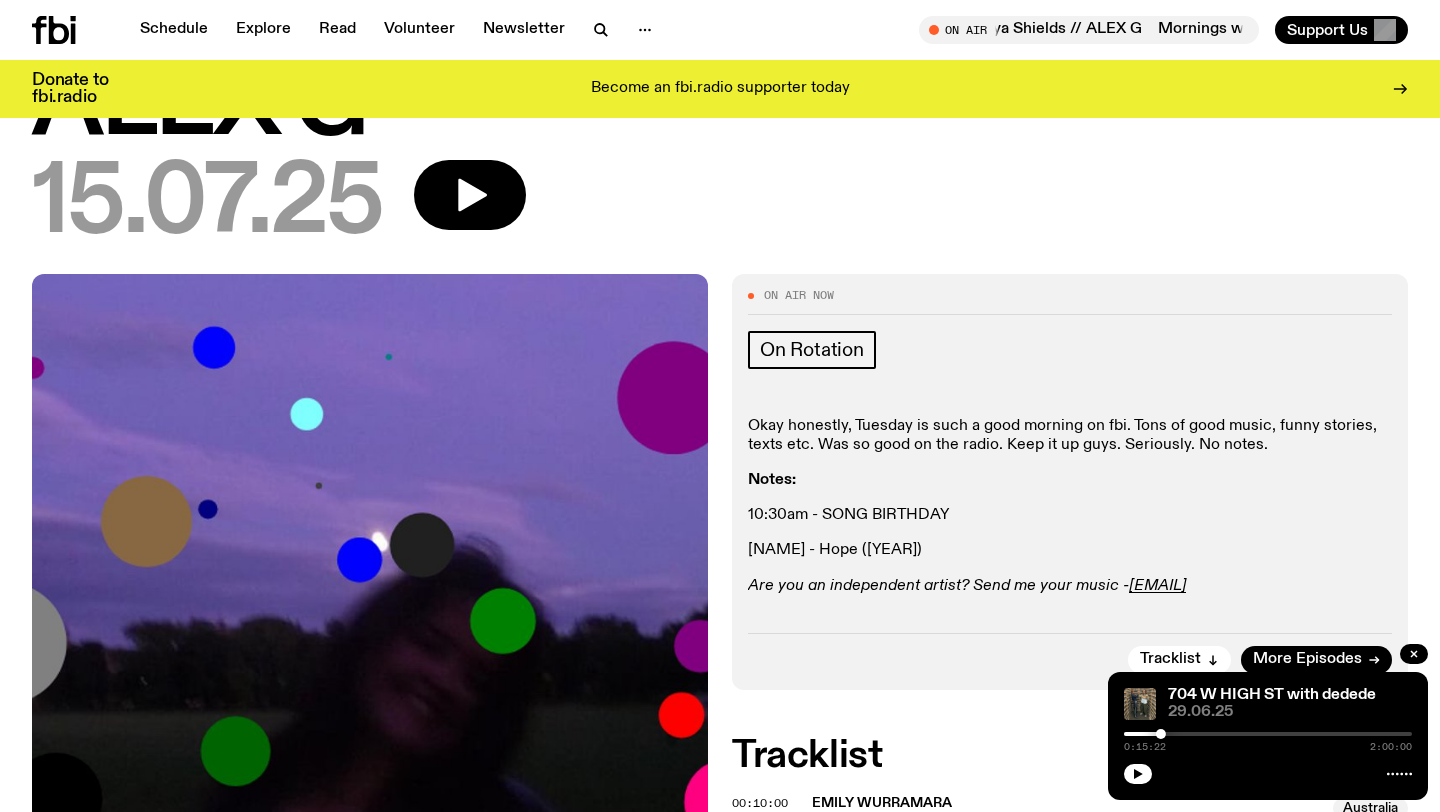 scroll, scrollTop: 0, scrollLeft: 0, axis: both 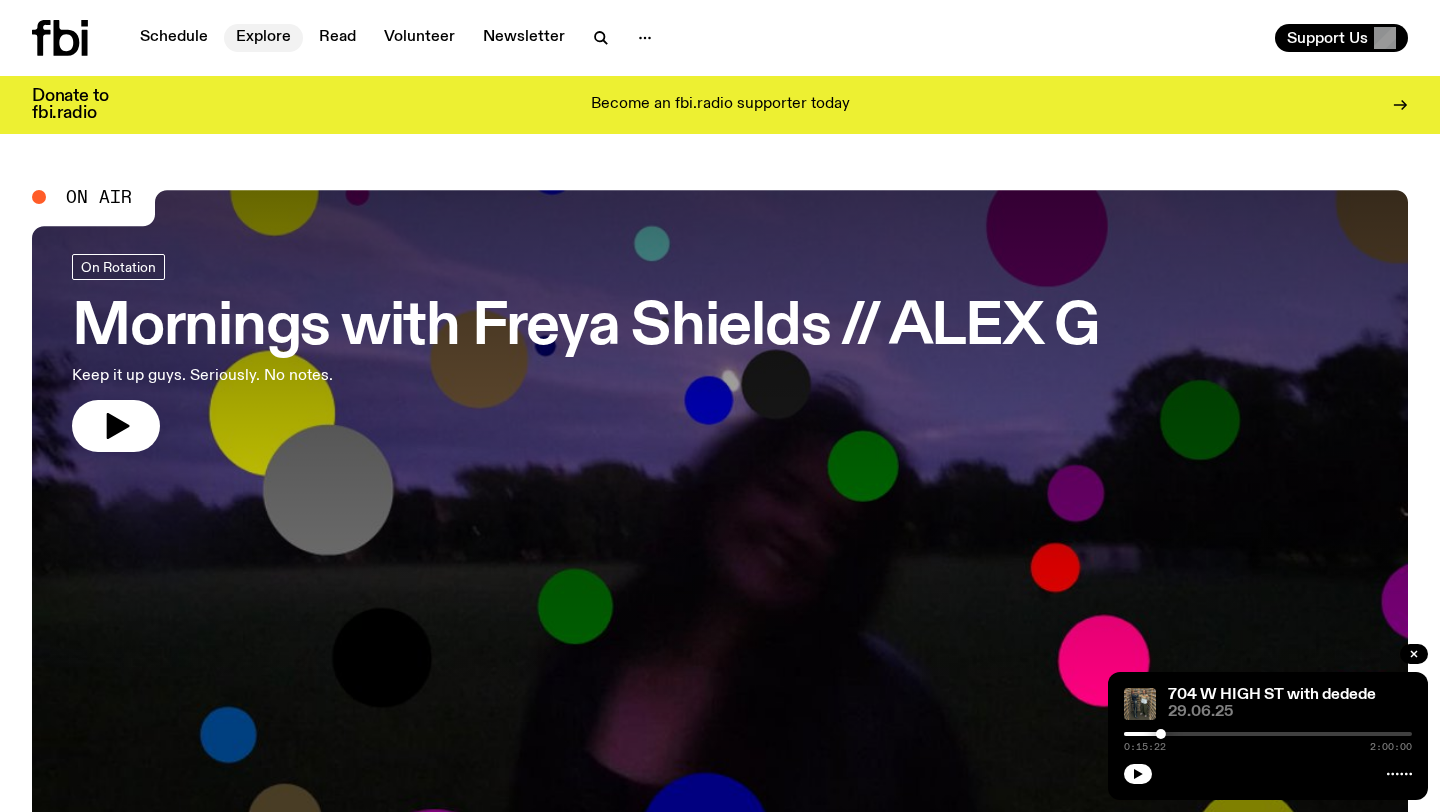 click on "Explore" at bounding box center (263, 38) 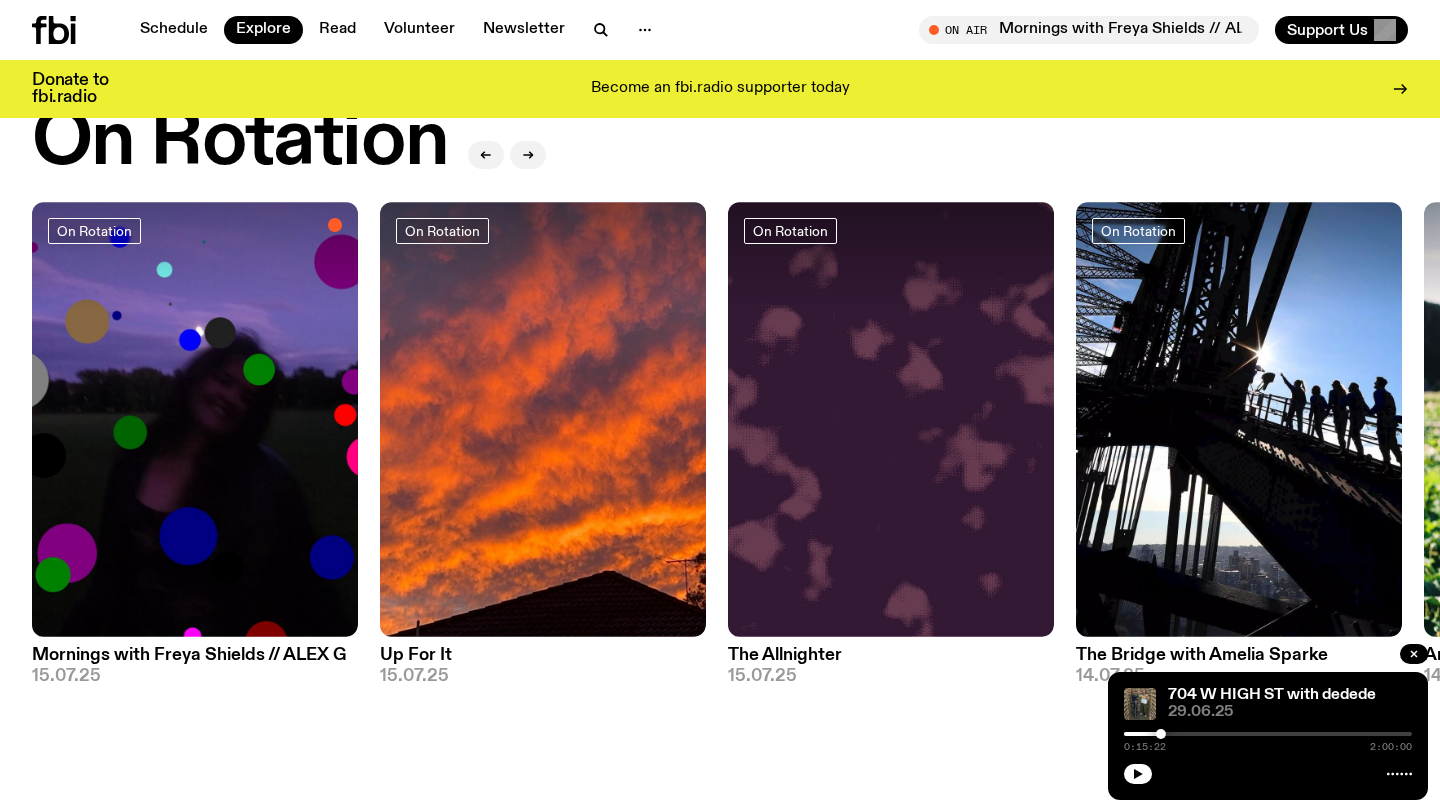 scroll, scrollTop: 789, scrollLeft: 0, axis: vertical 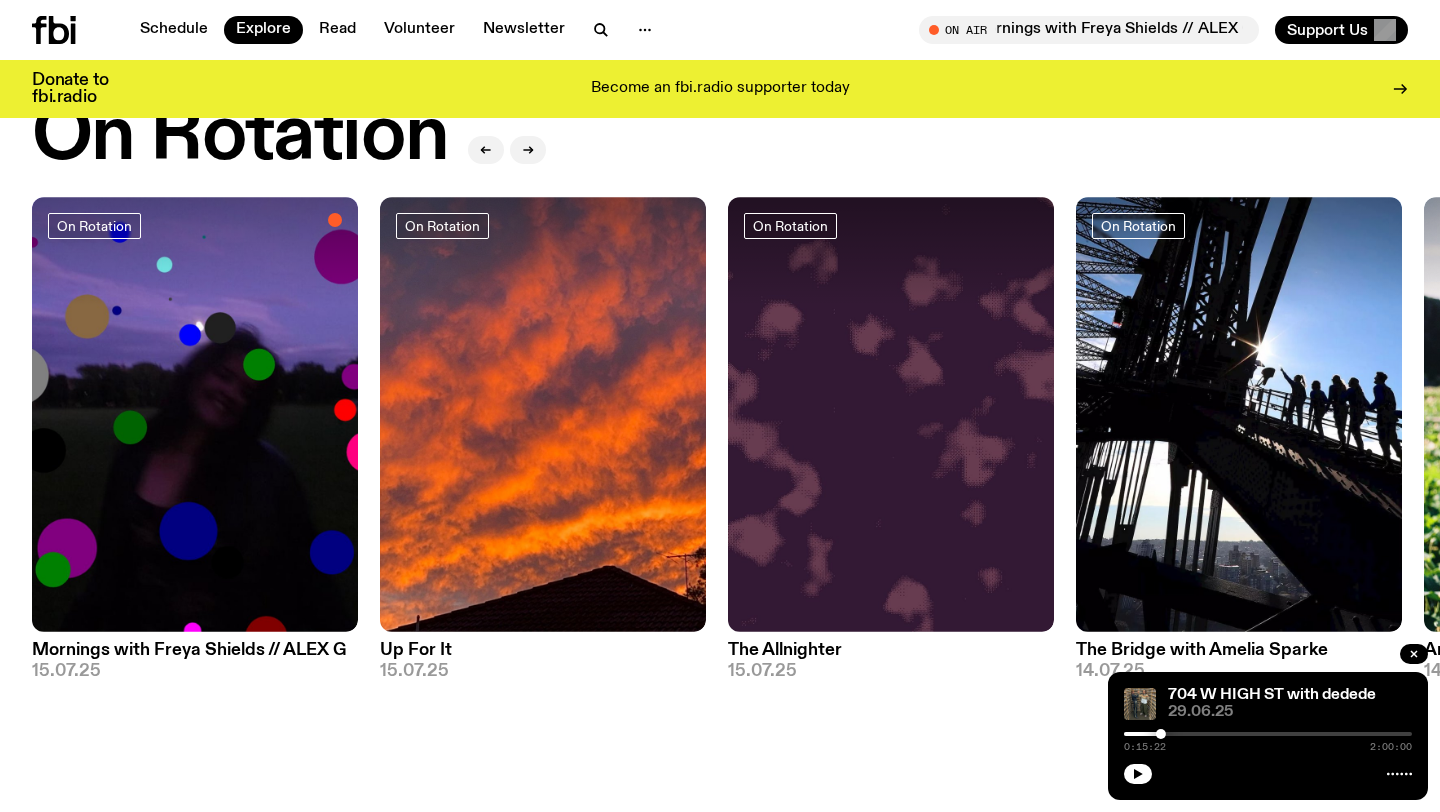 click 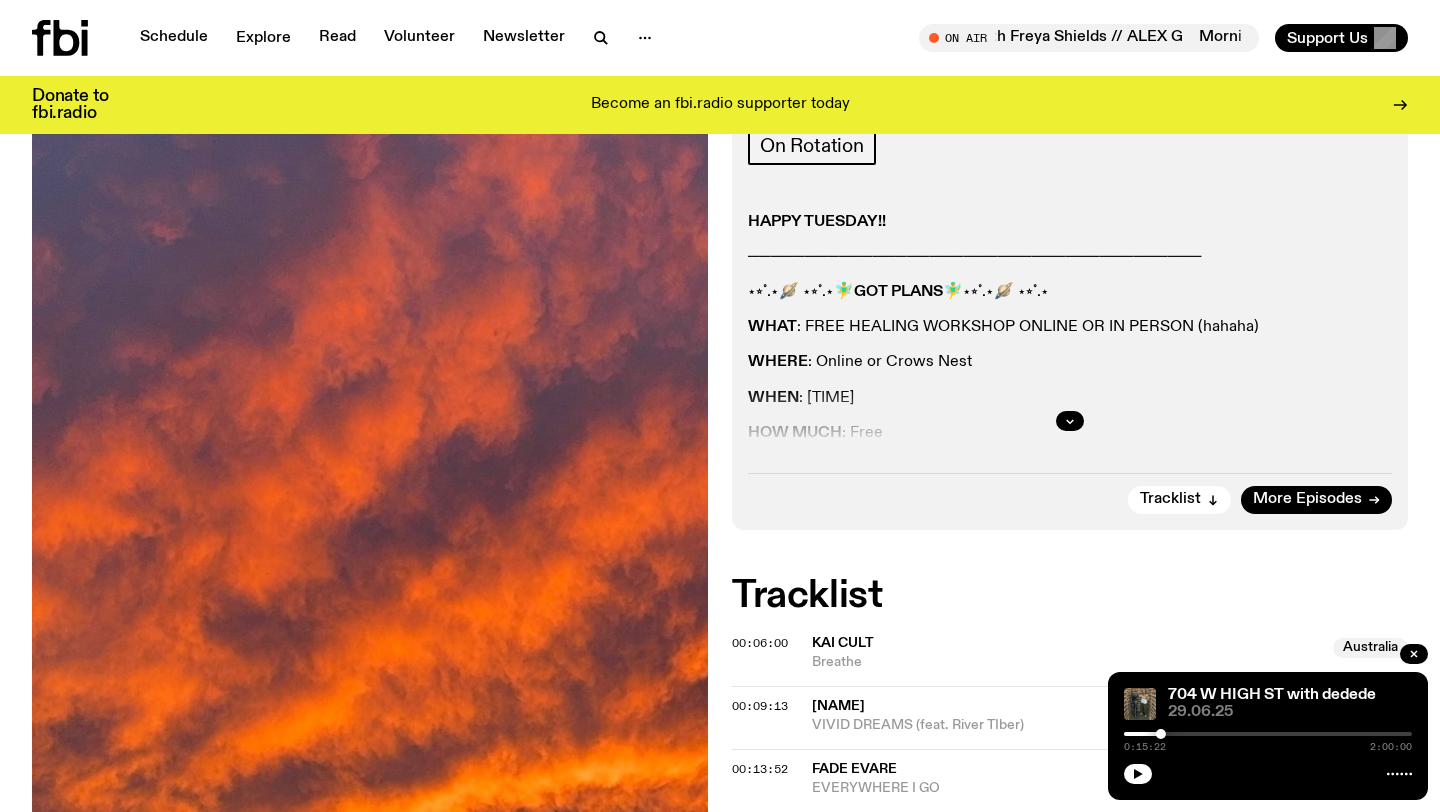 scroll, scrollTop: 0, scrollLeft: 0, axis: both 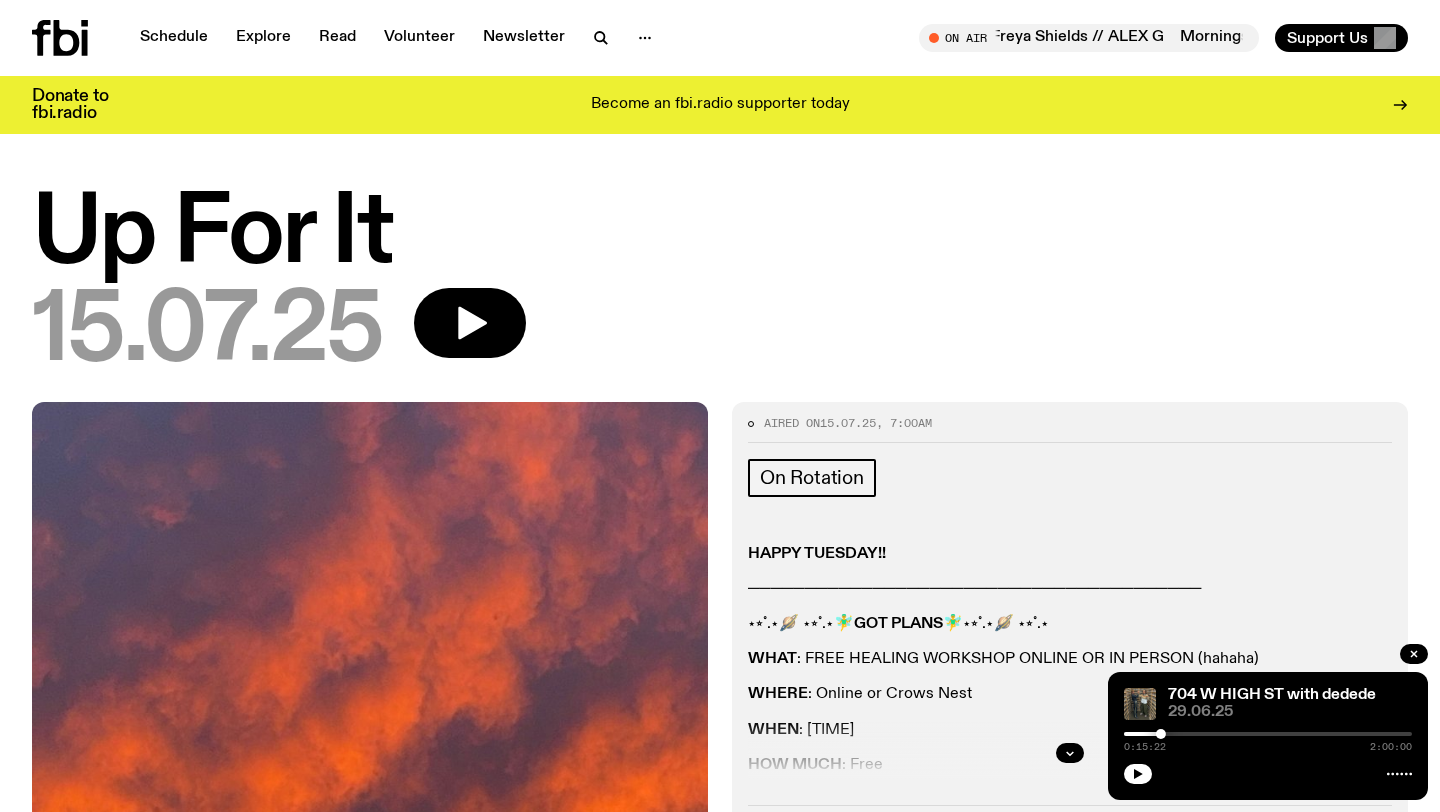 click on "Up For It" at bounding box center [720, 235] 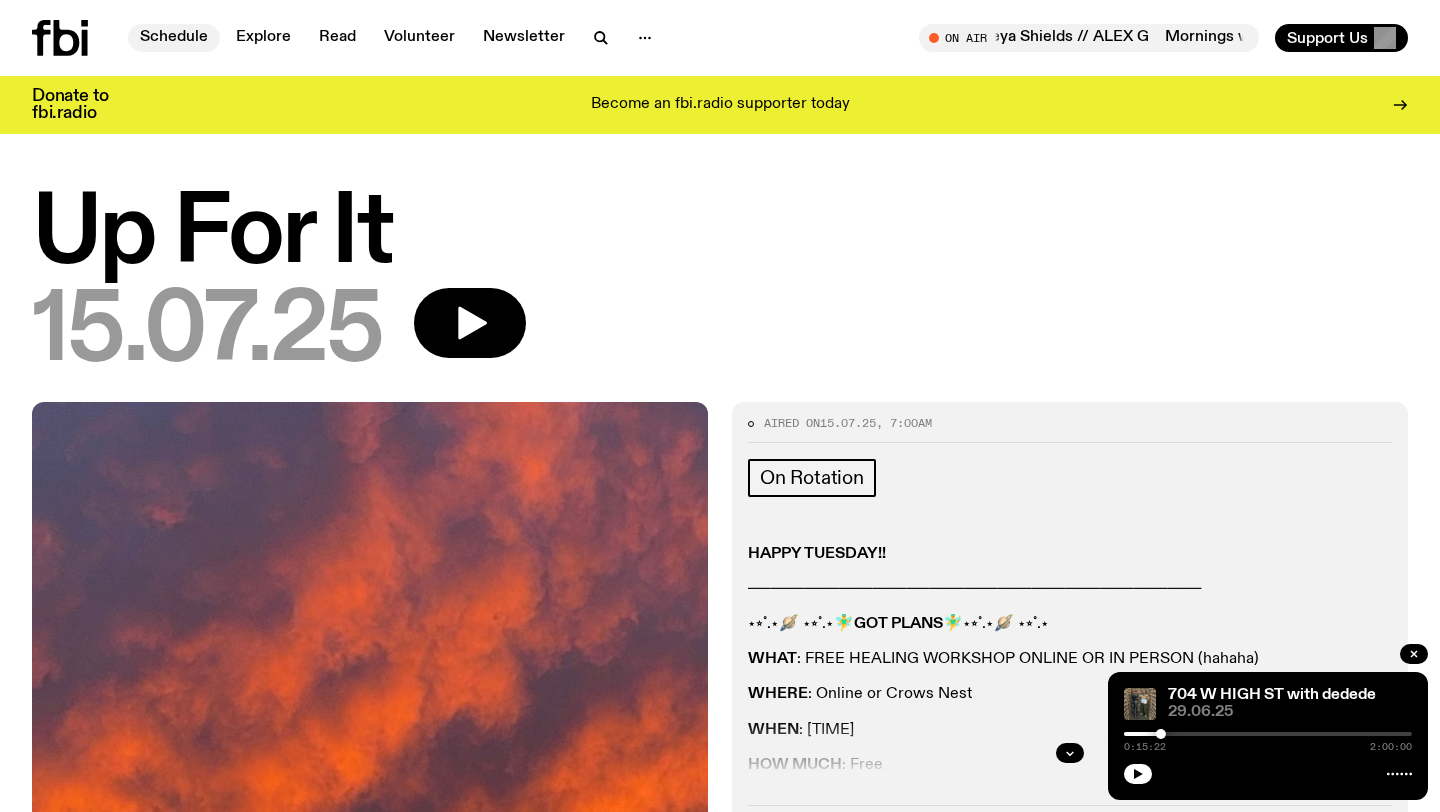 click on "Schedule" at bounding box center [174, 38] 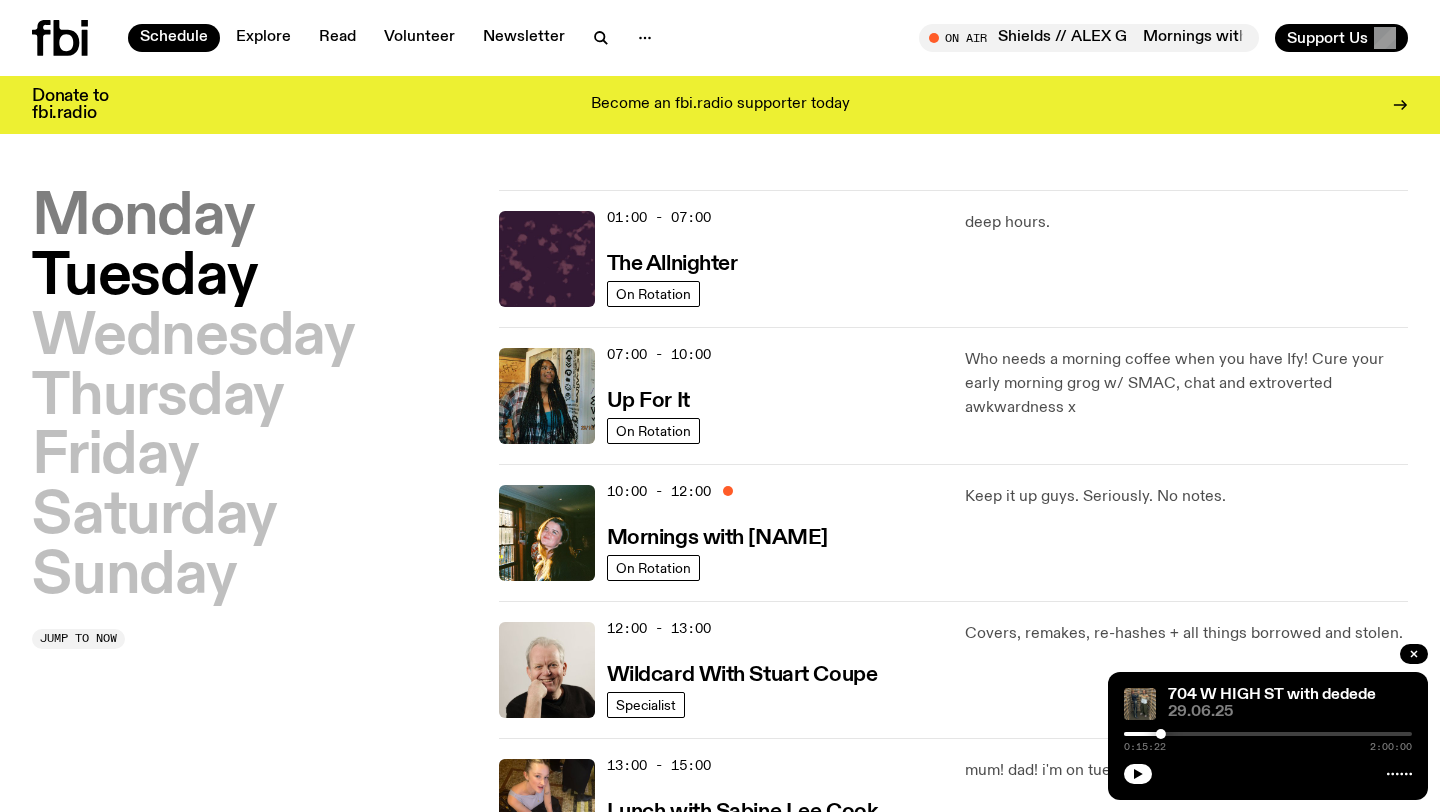 click on "Monday" at bounding box center [143, 218] 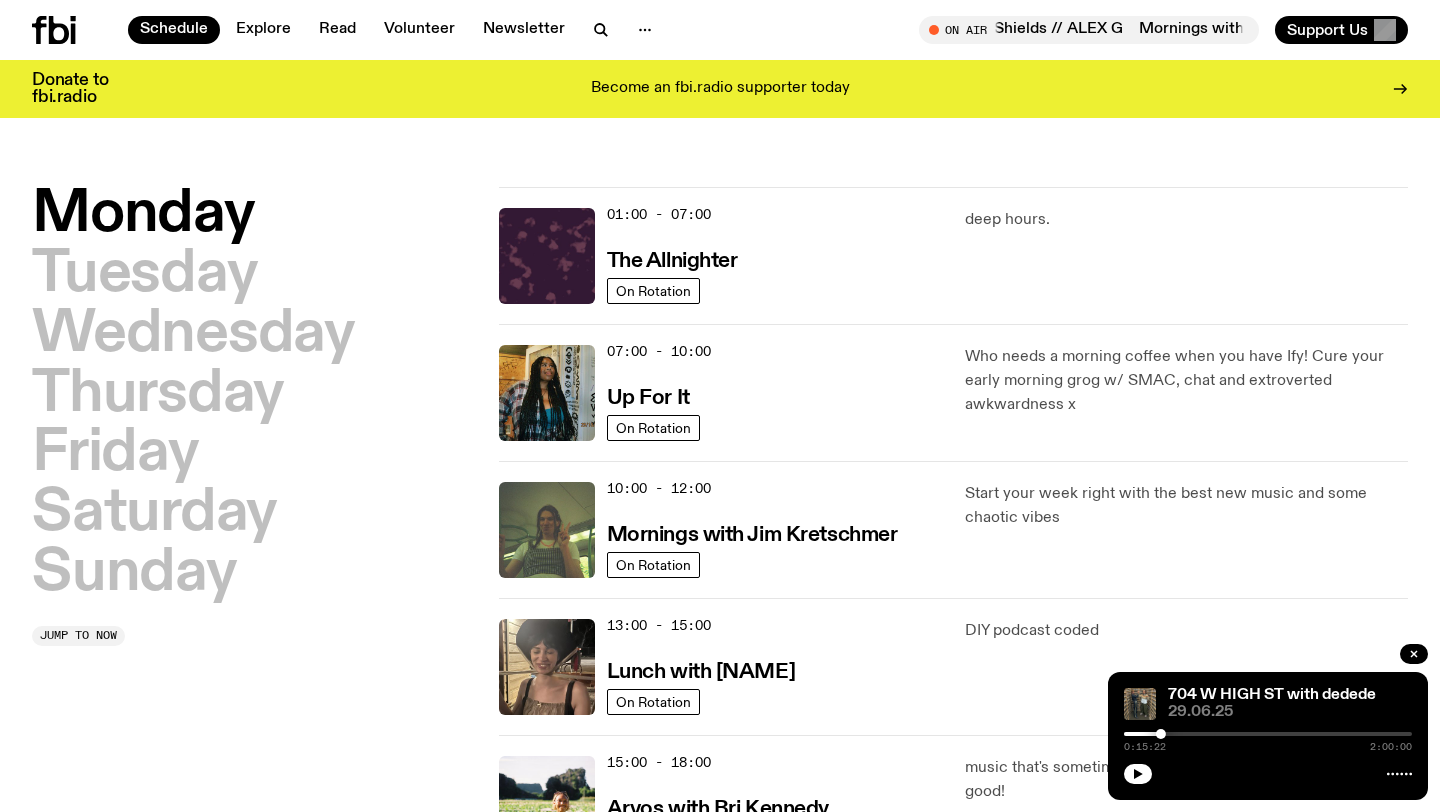 scroll, scrollTop: 56, scrollLeft: 0, axis: vertical 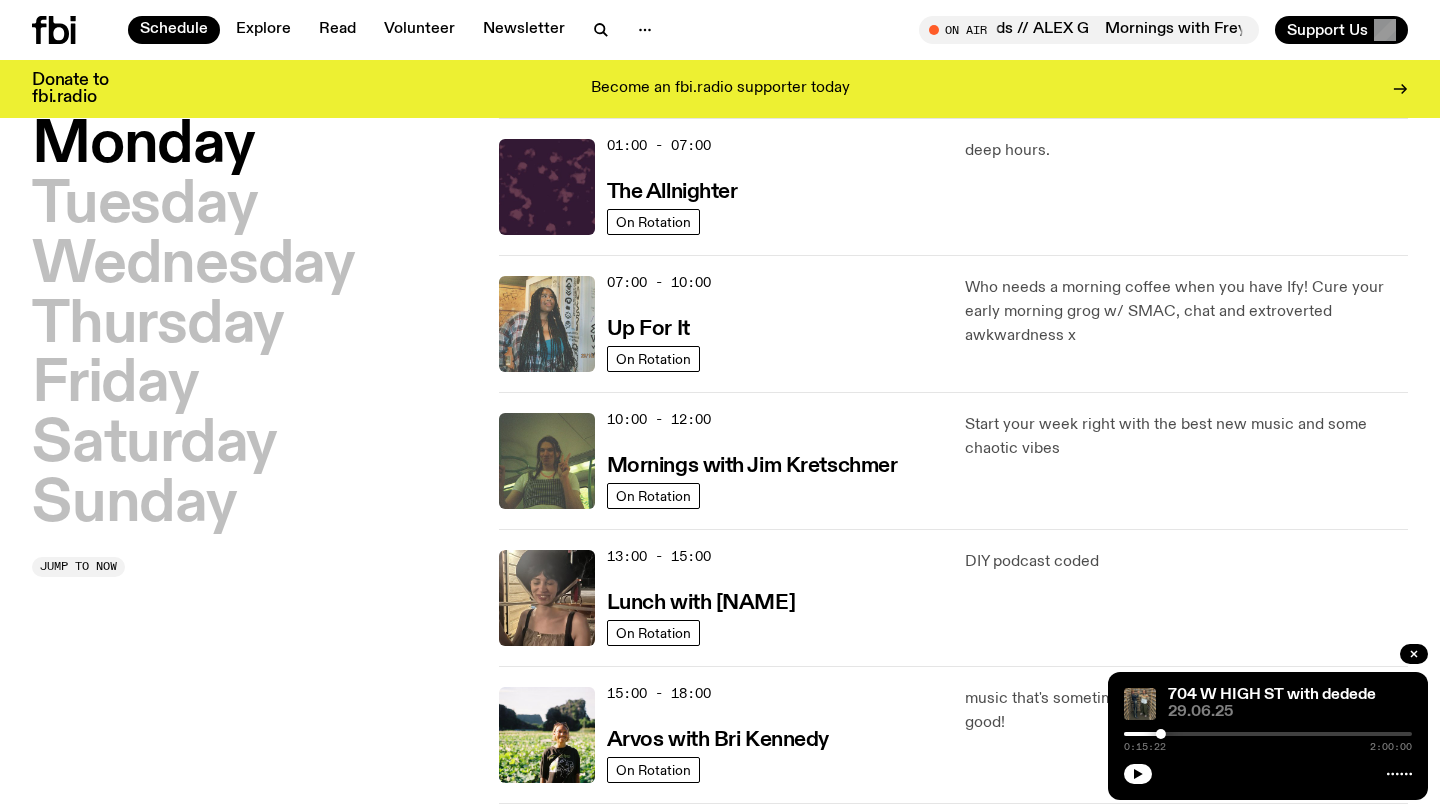 click 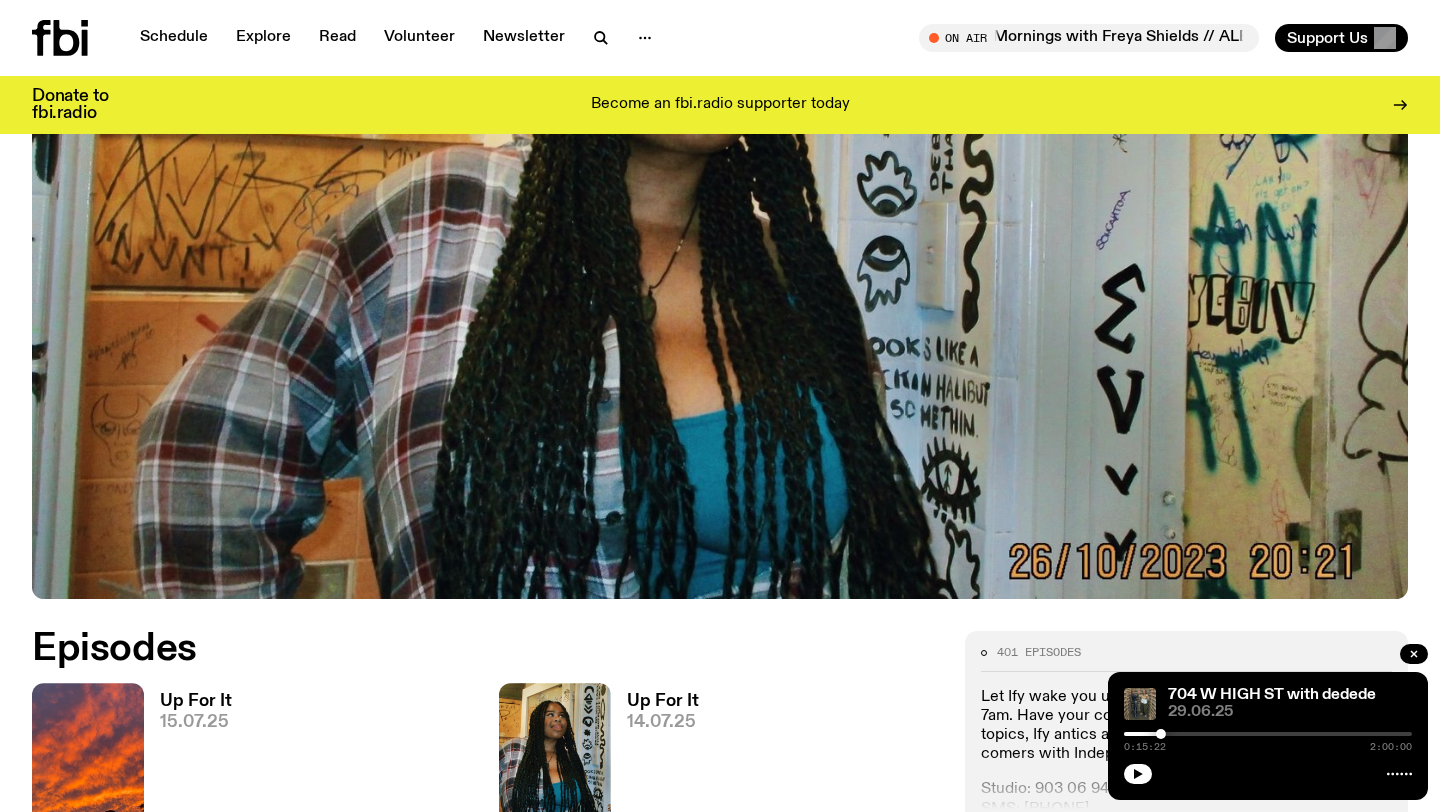 scroll, scrollTop: 0, scrollLeft: 0, axis: both 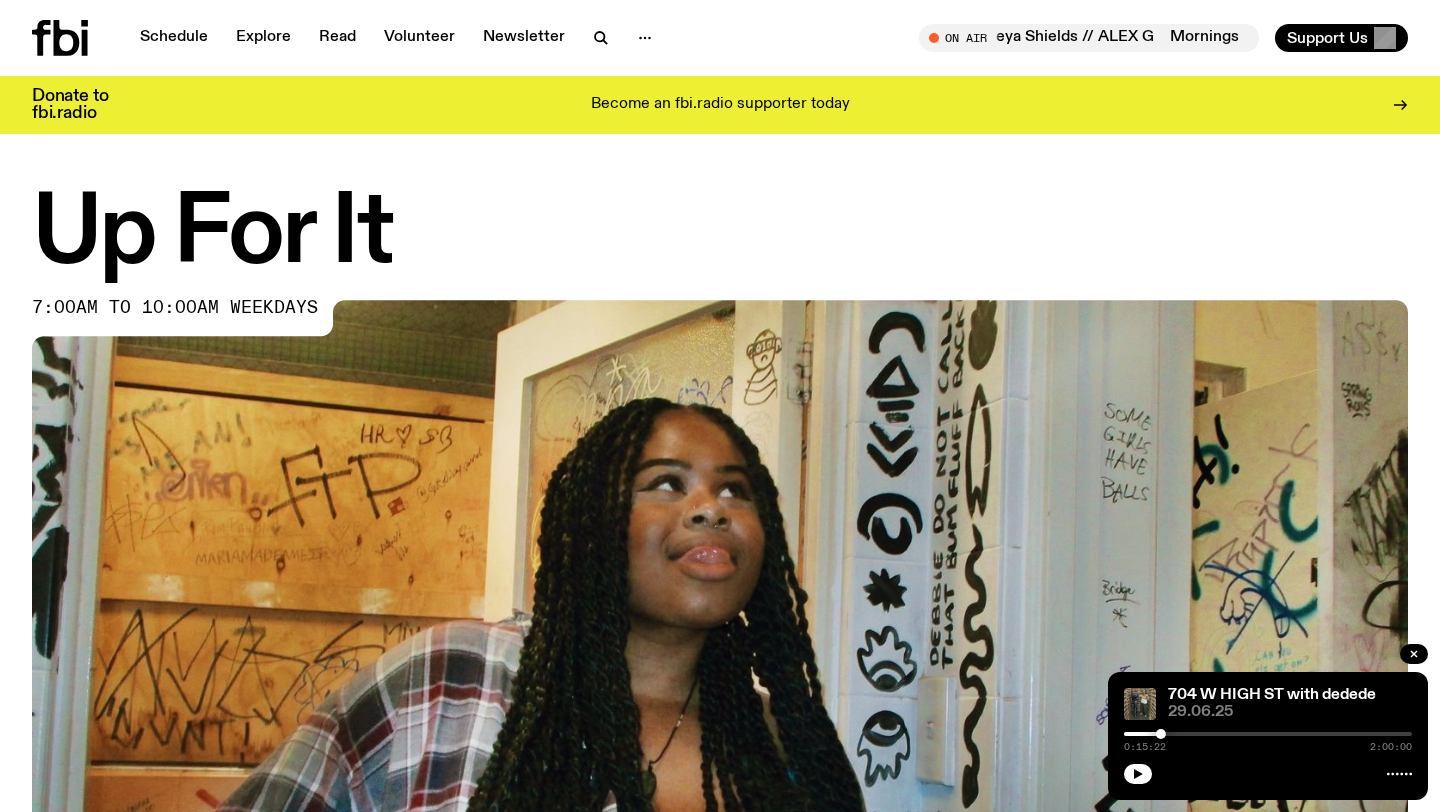 click 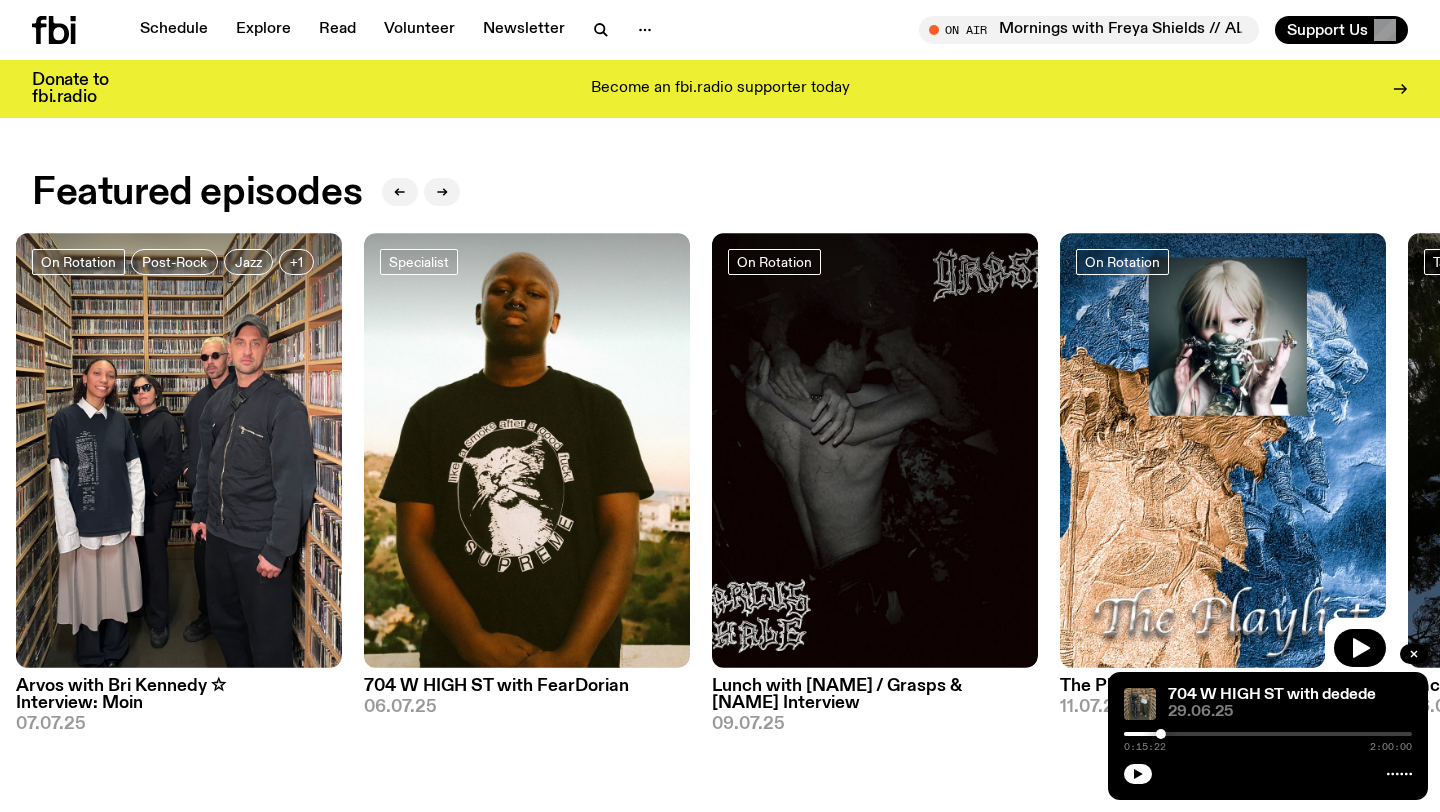 scroll, scrollTop: 872, scrollLeft: 0, axis: vertical 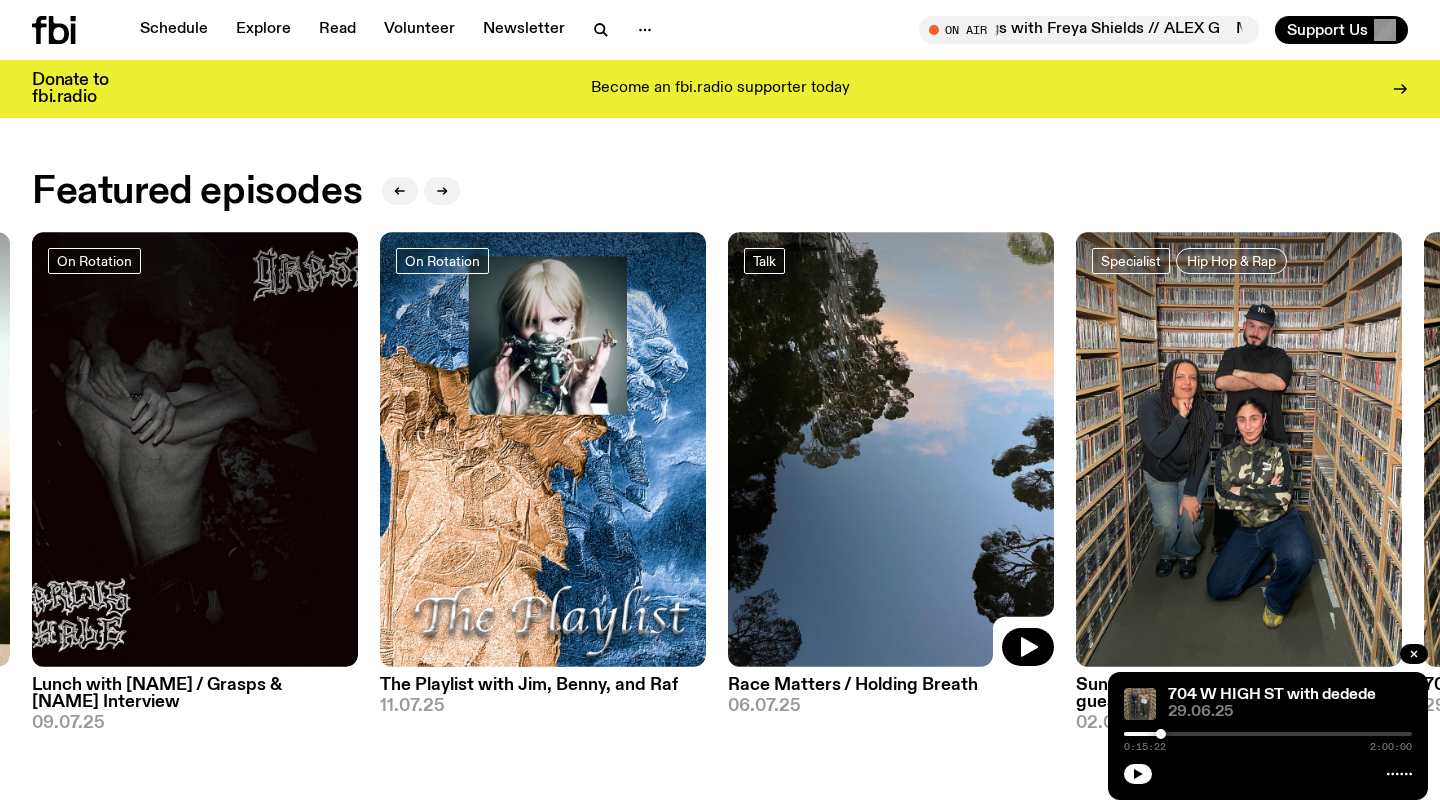 click 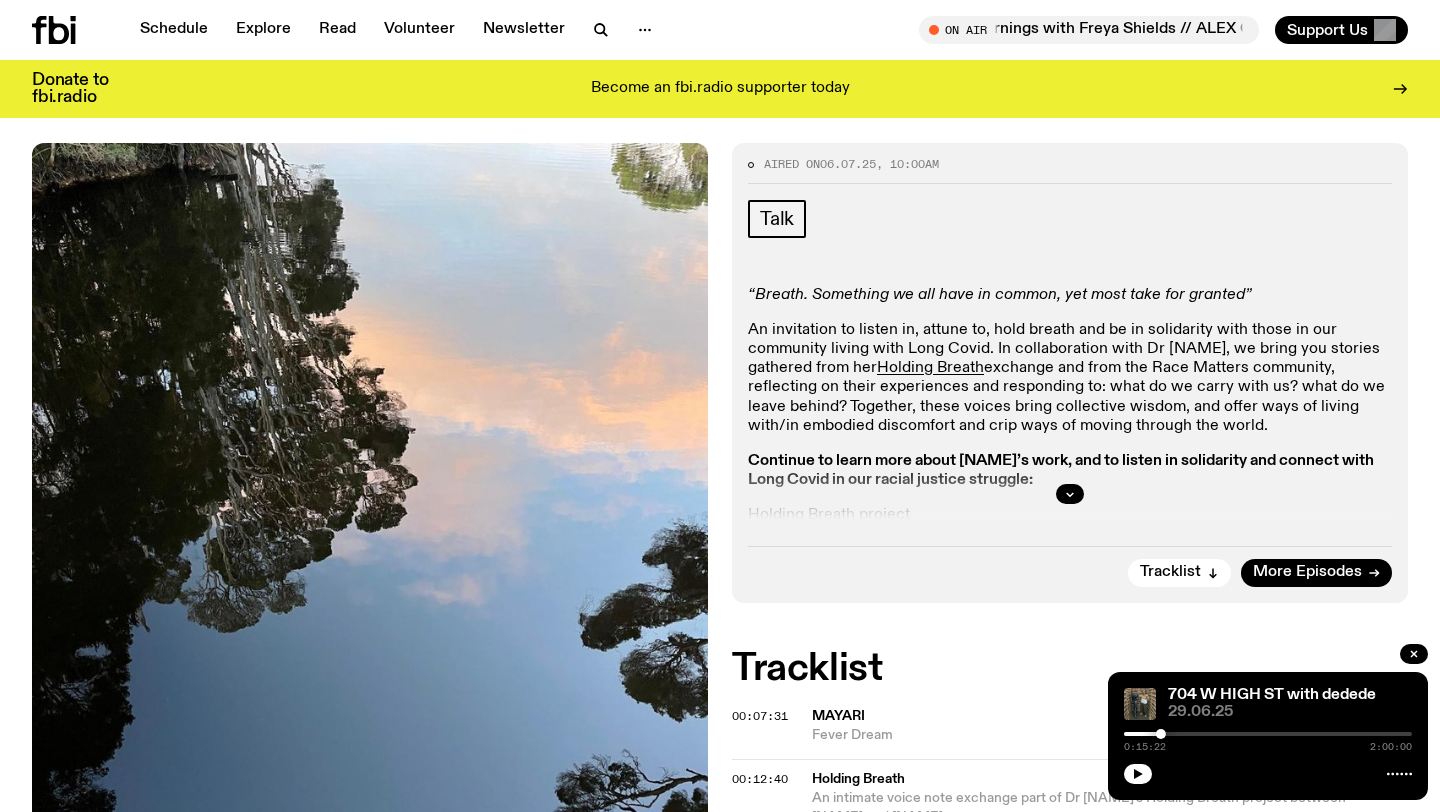 scroll, scrollTop: 252, scrollLeft: 0, axis: vertical 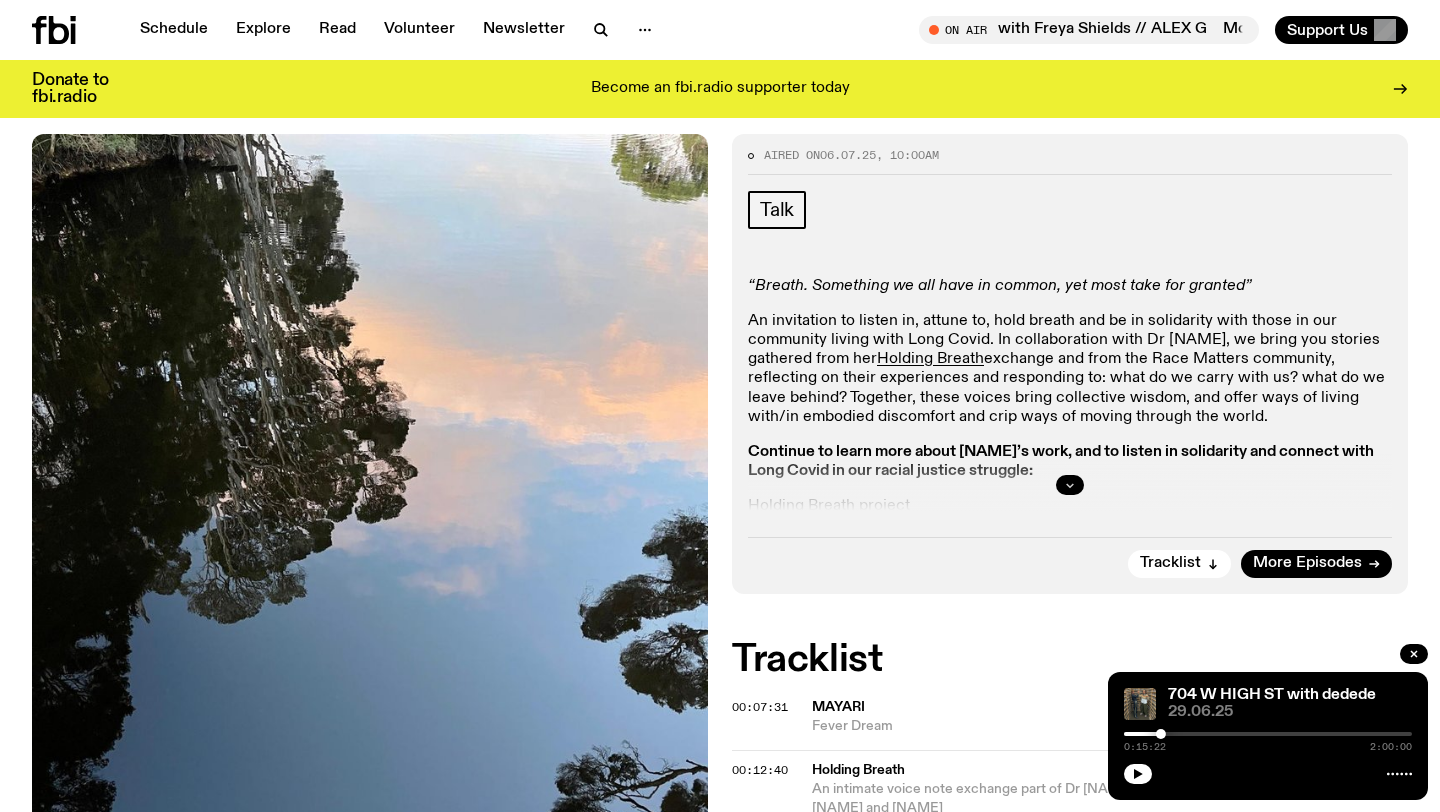 click at bounding box center [1070, 485] 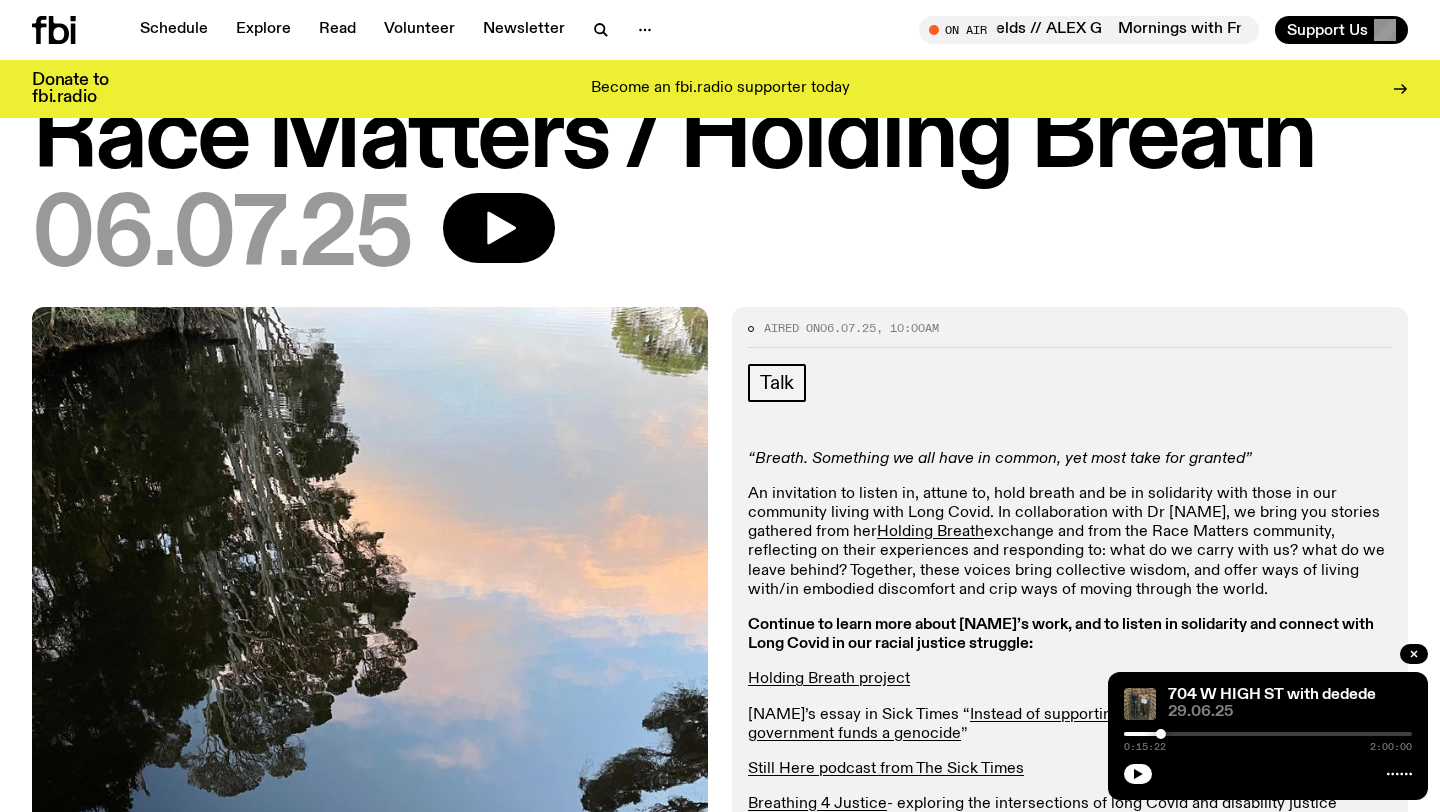 scroll, scrollTop: 0, scrollLeft: 0, axis: both 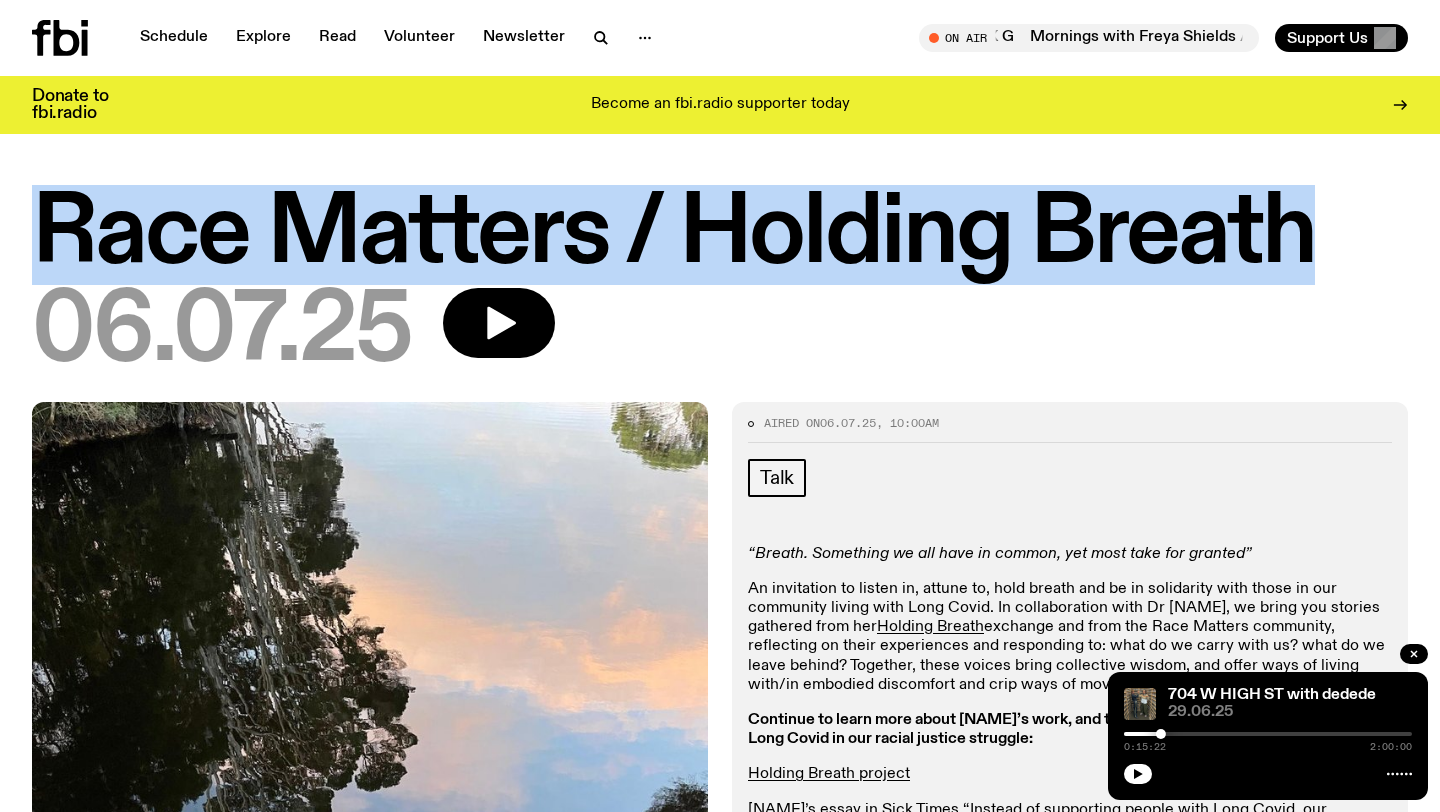 drag, startPoint x: 1335, startPoint y: 232, endPoint x: 60, endPoint y: 200, distance: 1275.4015 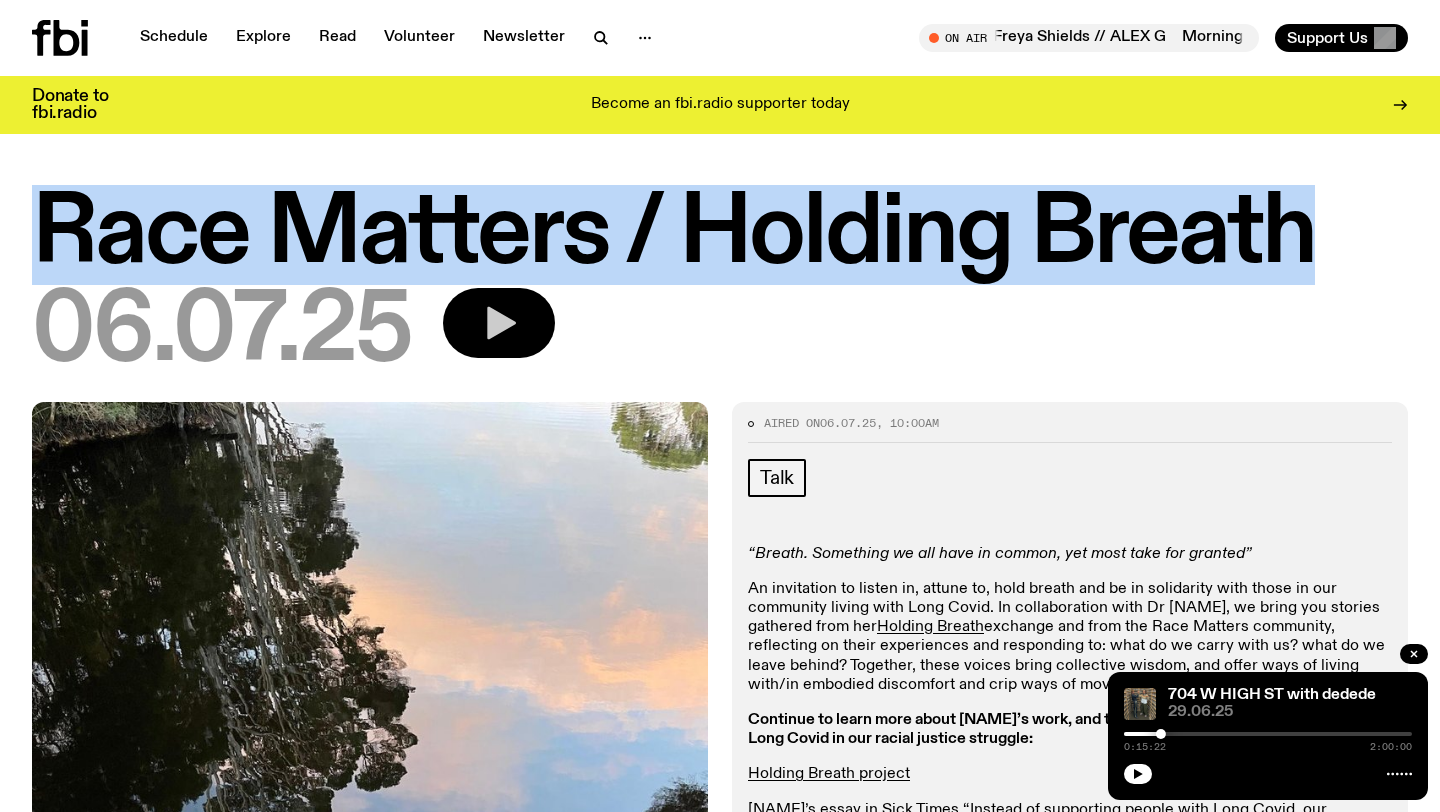 click 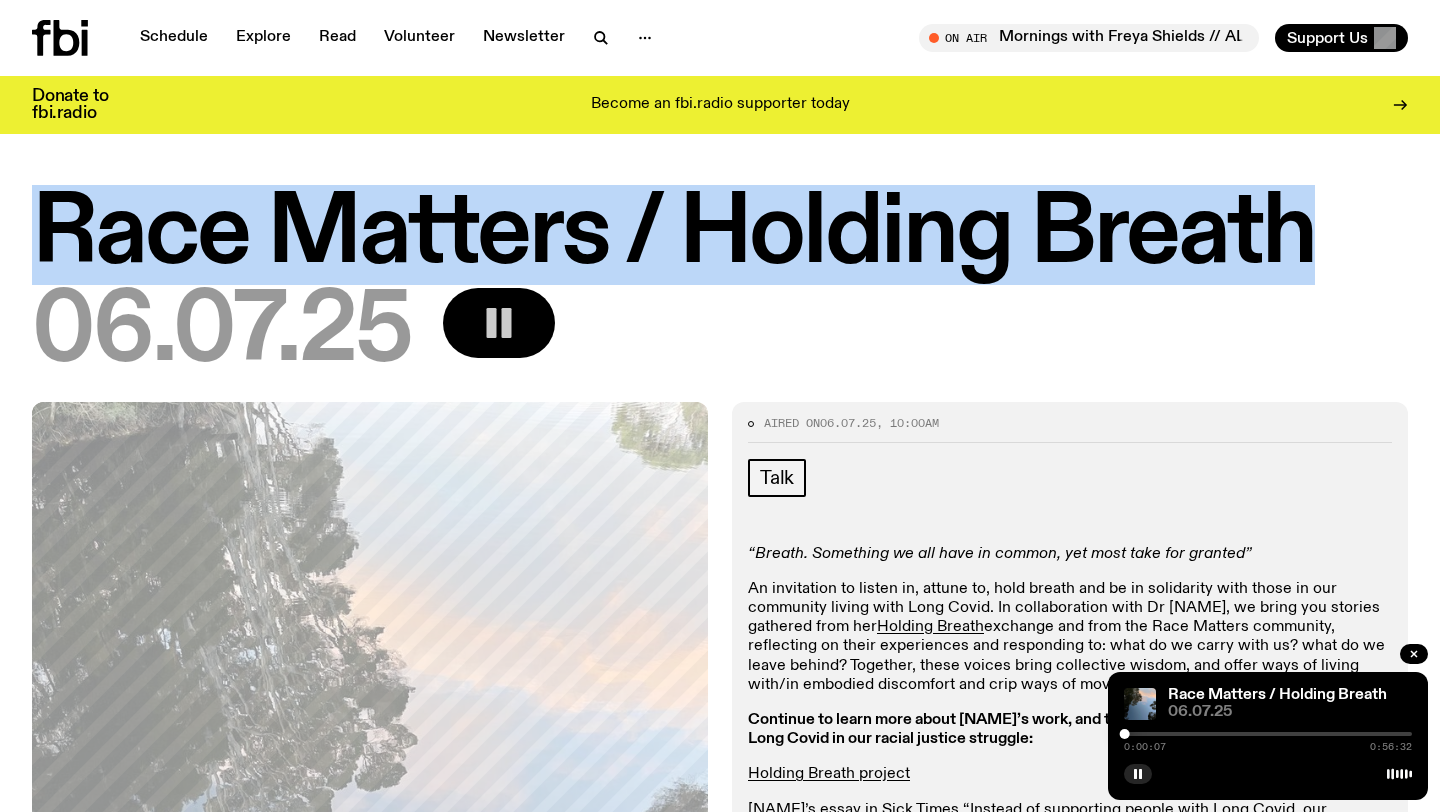 click at bounding box center [1268, 734] 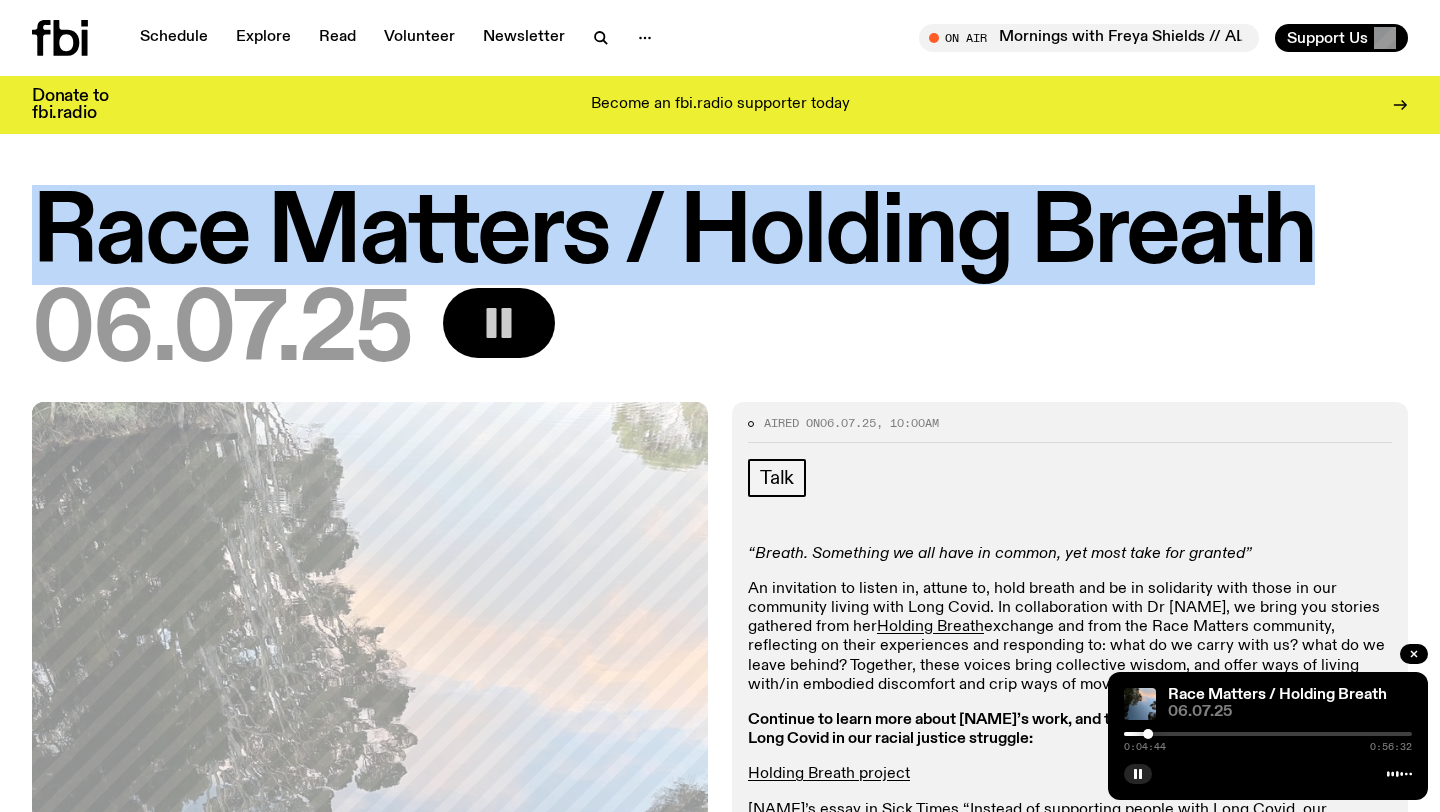 click at bounding box center (1268, 734) 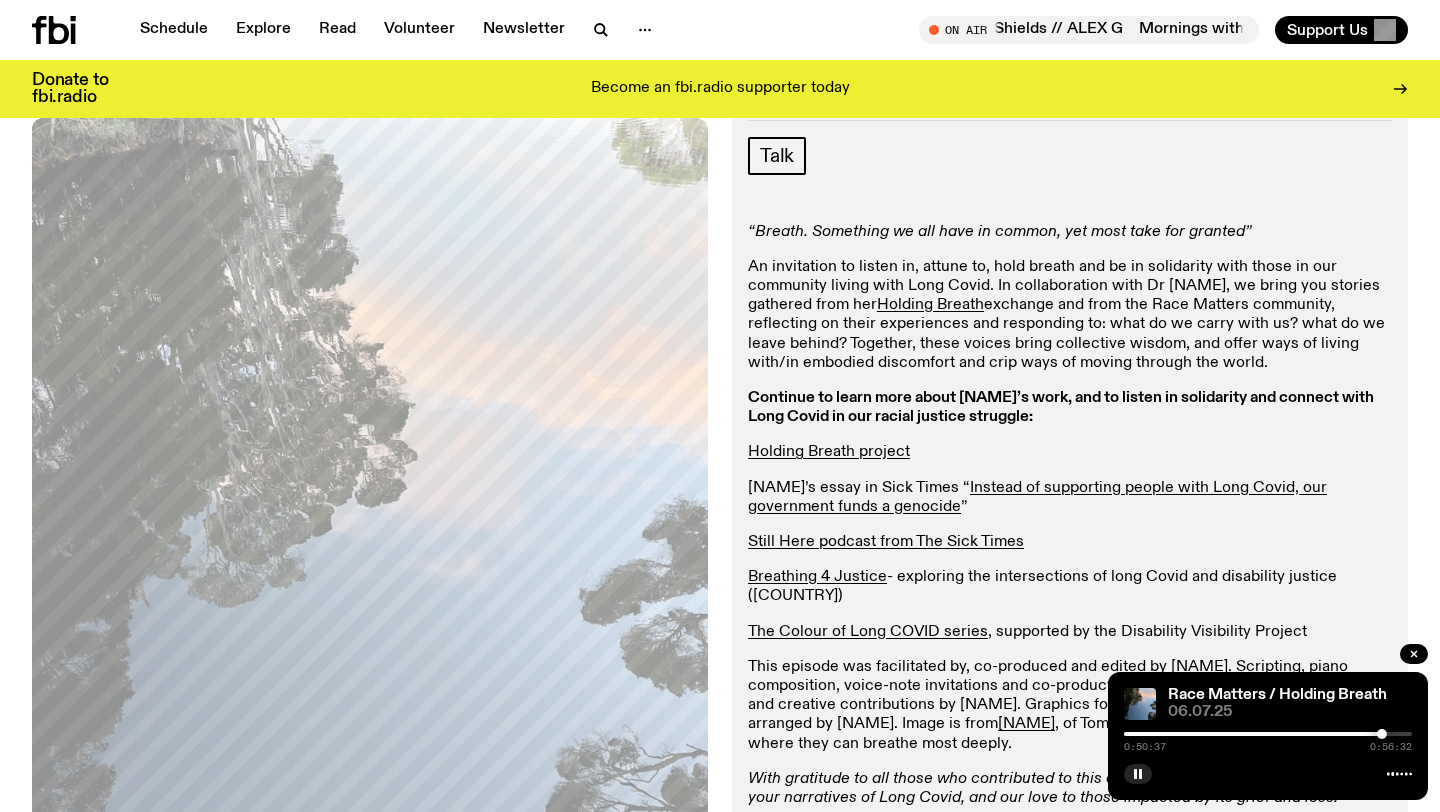 scroll, scrollTop: 283, scrollLeft: 0, axis: vertical 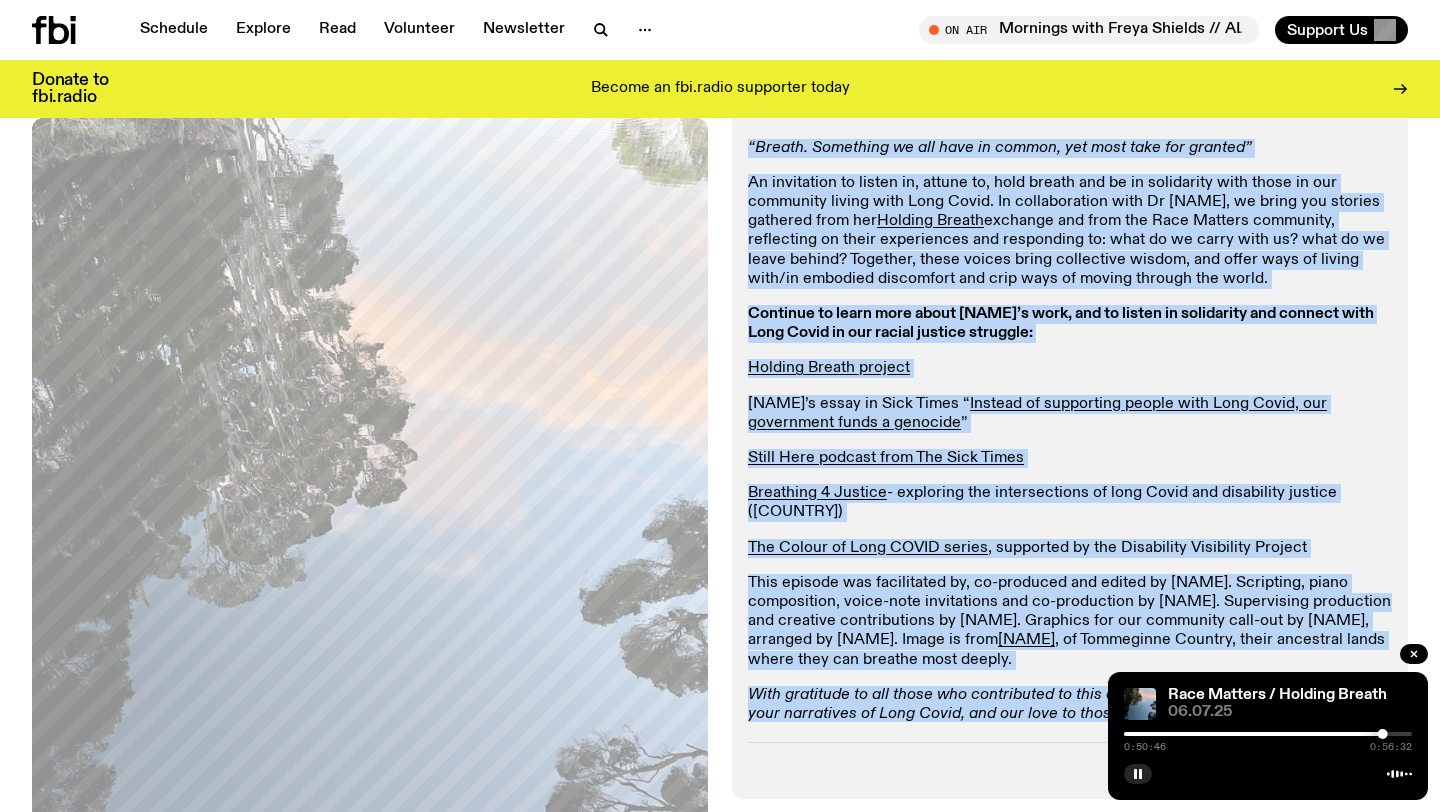 drag, startPoint x: 745, startPoint y: 245, endPoint x: 1271, endPoint y: 733, distance: 717.5096 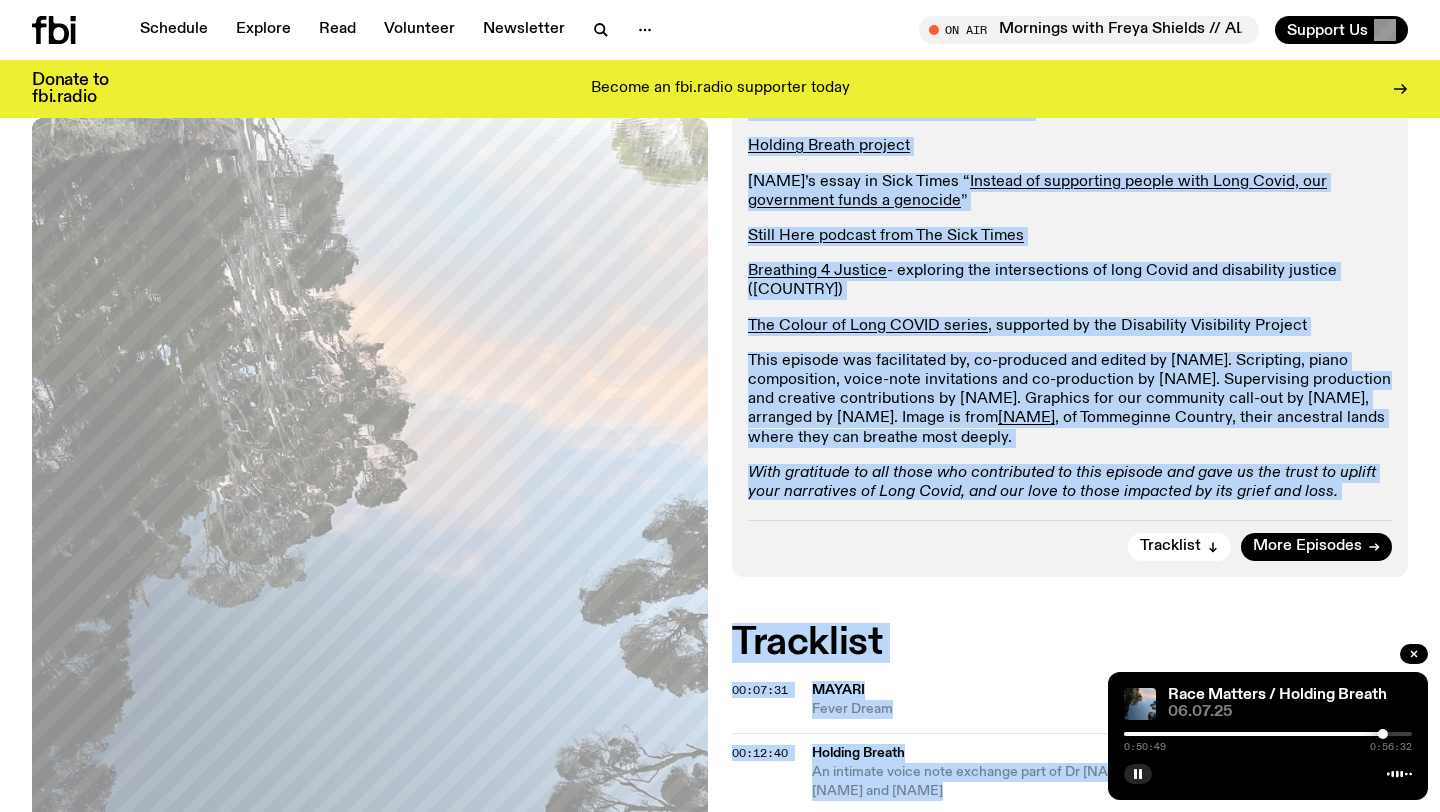 scroll, scrollTop: 442, scrollLeft: 0, axis: vertical 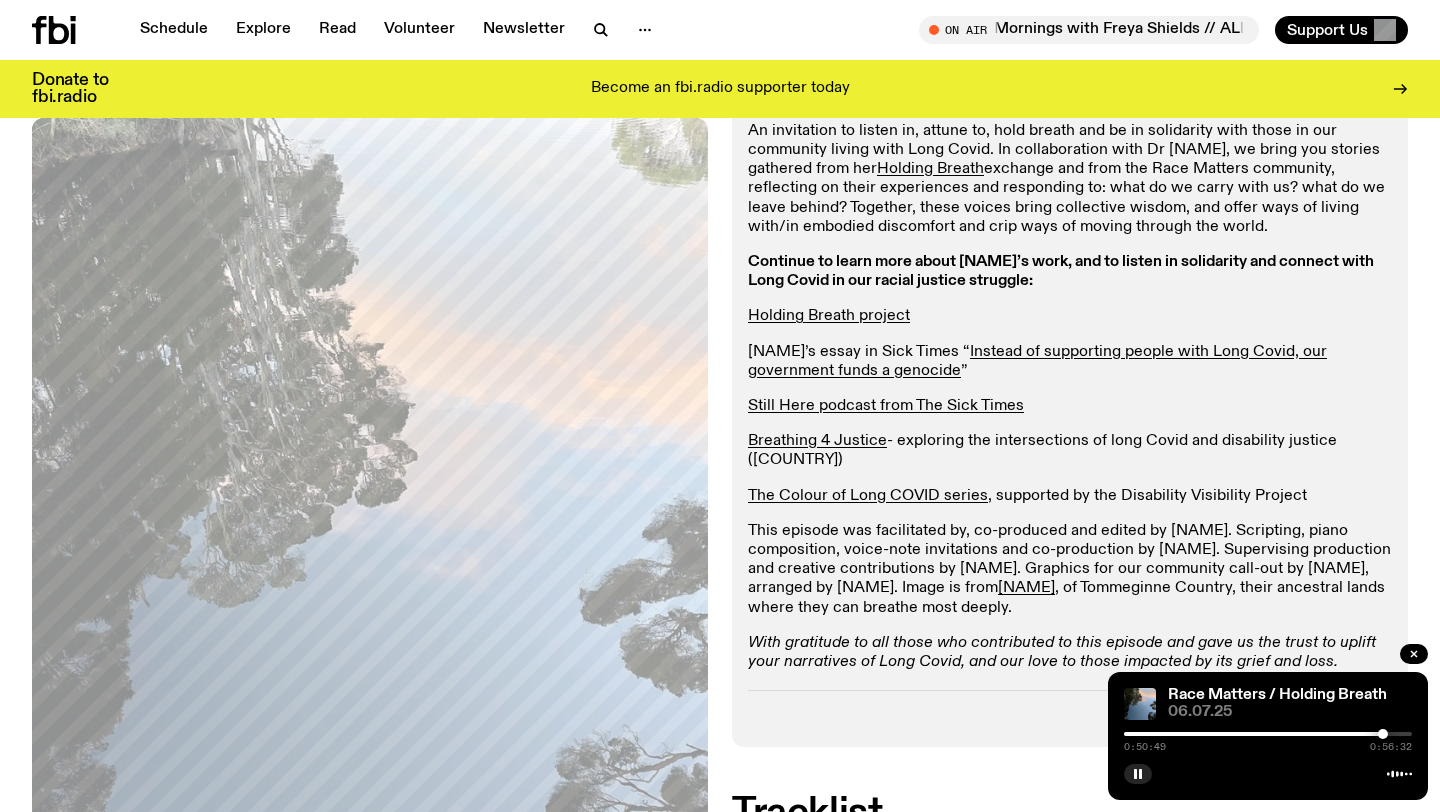 click on "[NAME]’s essay in Sick Times “ Instead of supporting people with Long Covid, our government funds a genocide ”" 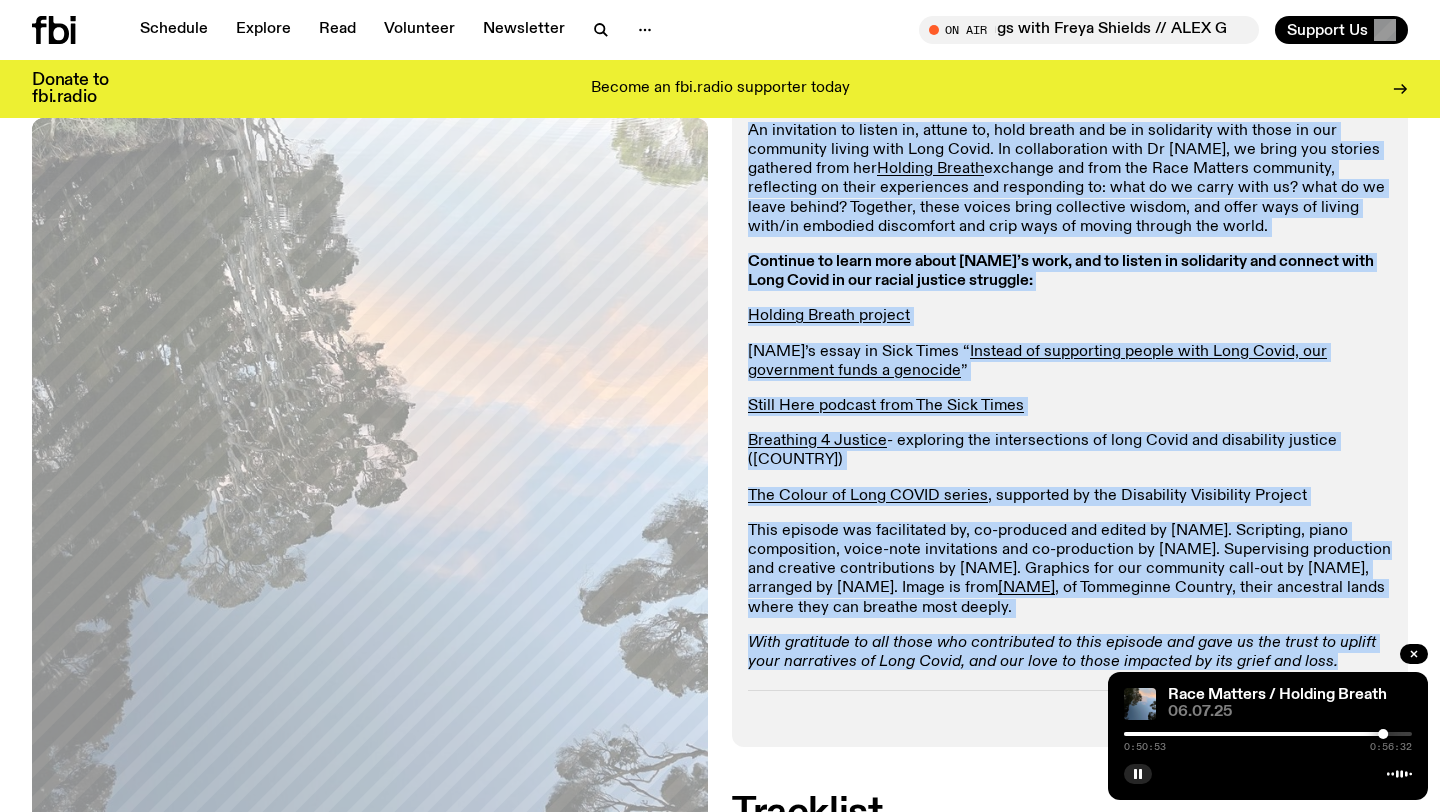 drag, startPoint x: 1325, startPoint y: 645, endPoint x: 740, endPoint y: 124, distance: 783.36835 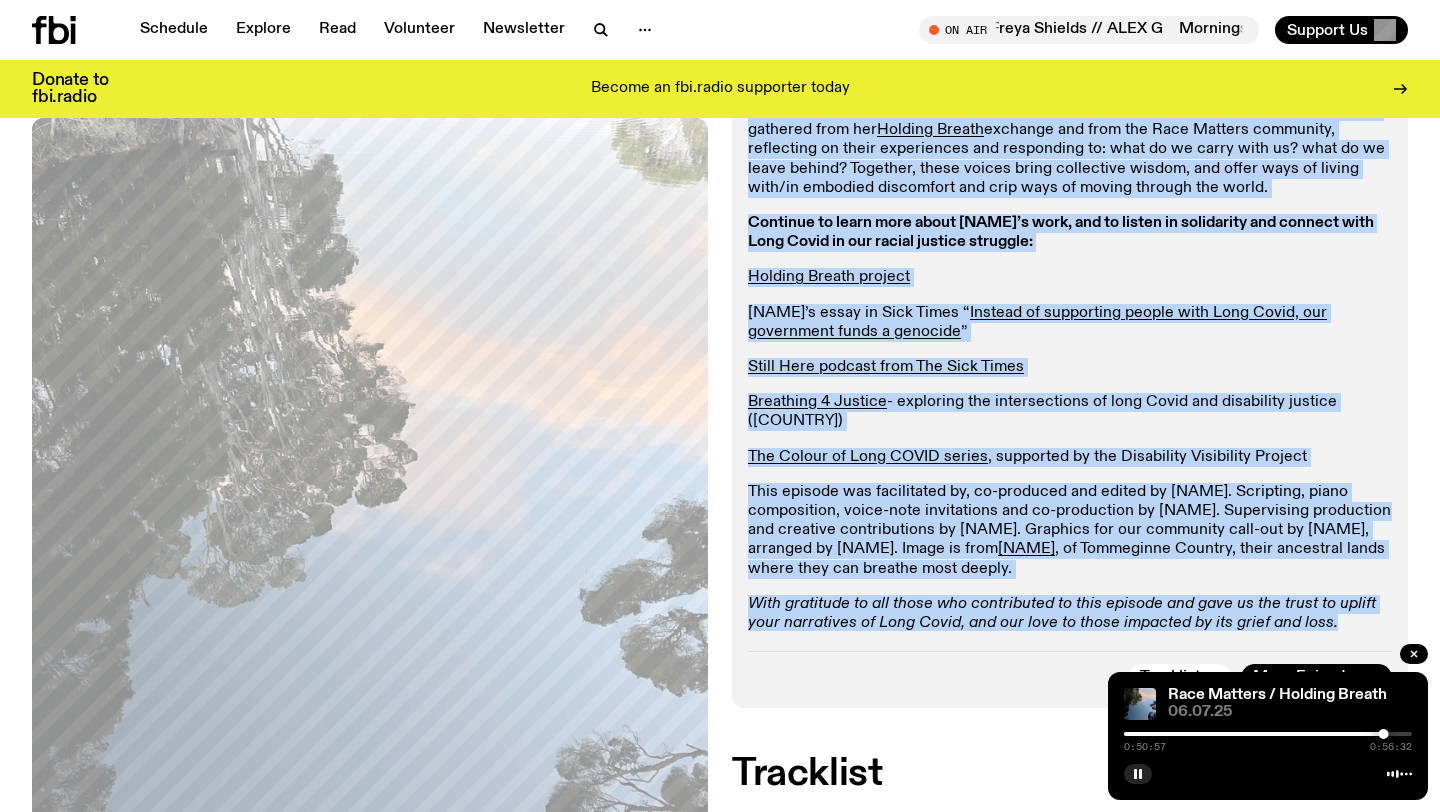 scroll, scrollTop: 494, scrollLeft: 0, axis: vertical 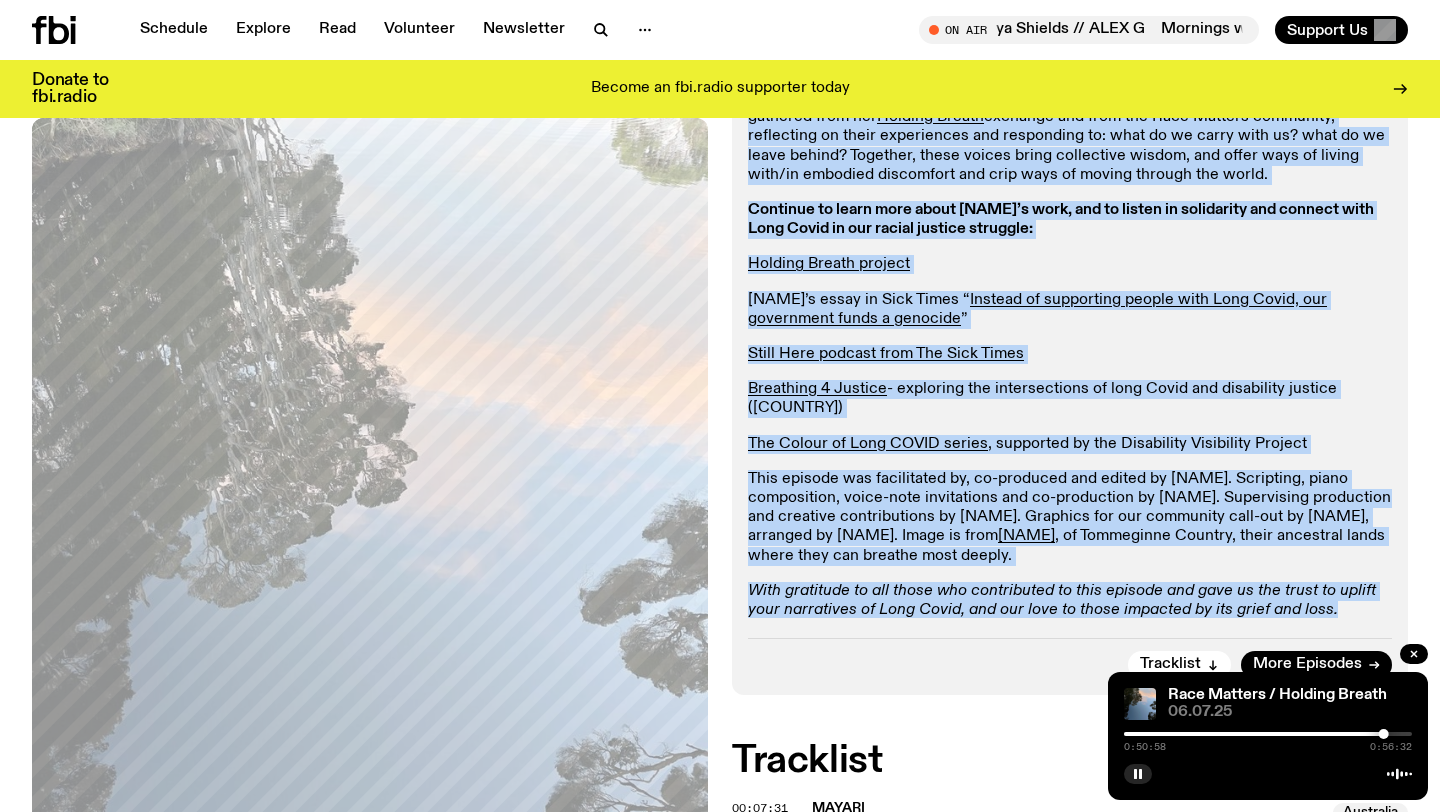 click on "With gratitude to all those who contributed to this episode and gave us the trust to uplift your narratives of Long Covid, and our love to those impacted by its grief and loss." 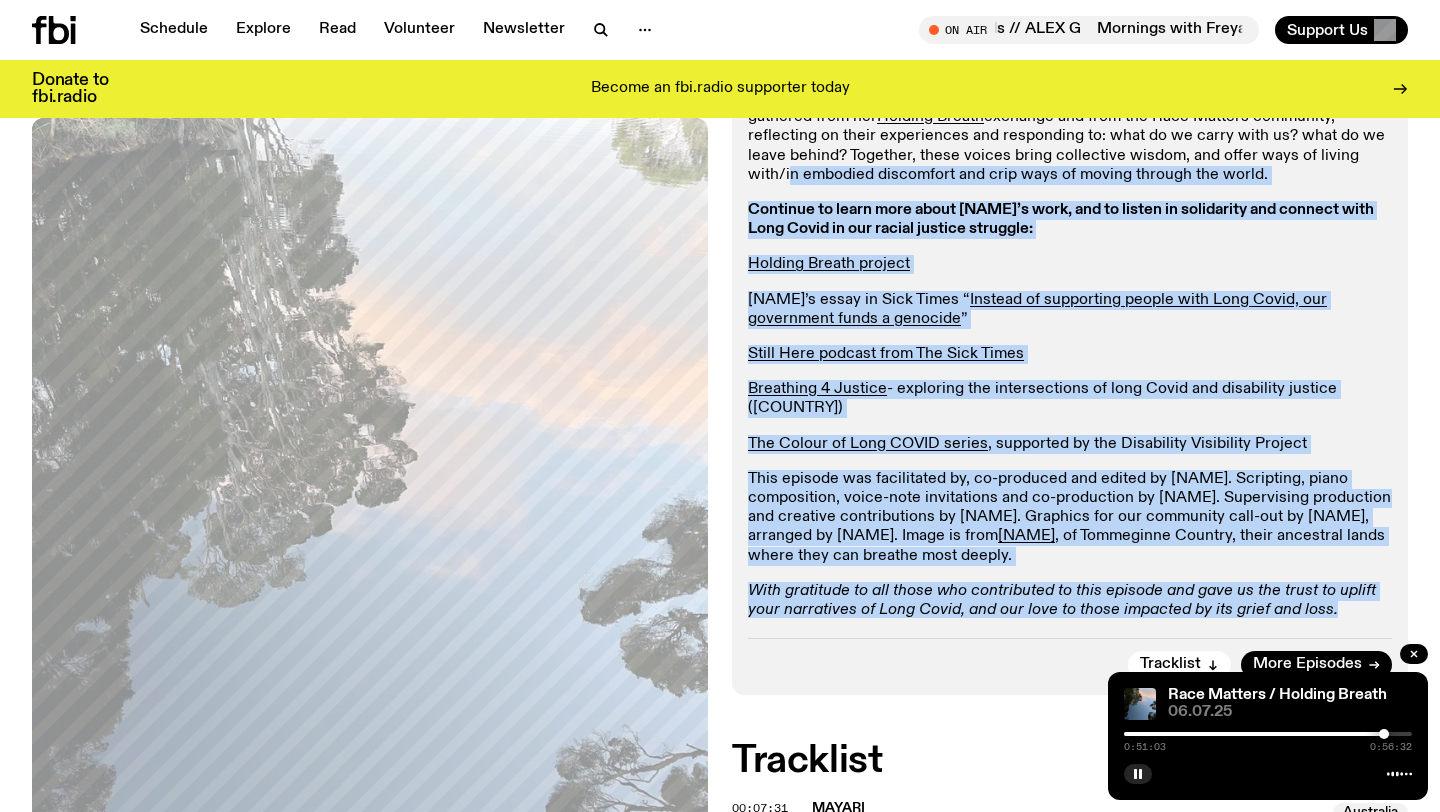 drag, startPoint x: 1339, startPoint y: 591, endPoint x: 783, endPoint y: 168, distance: 698.6165 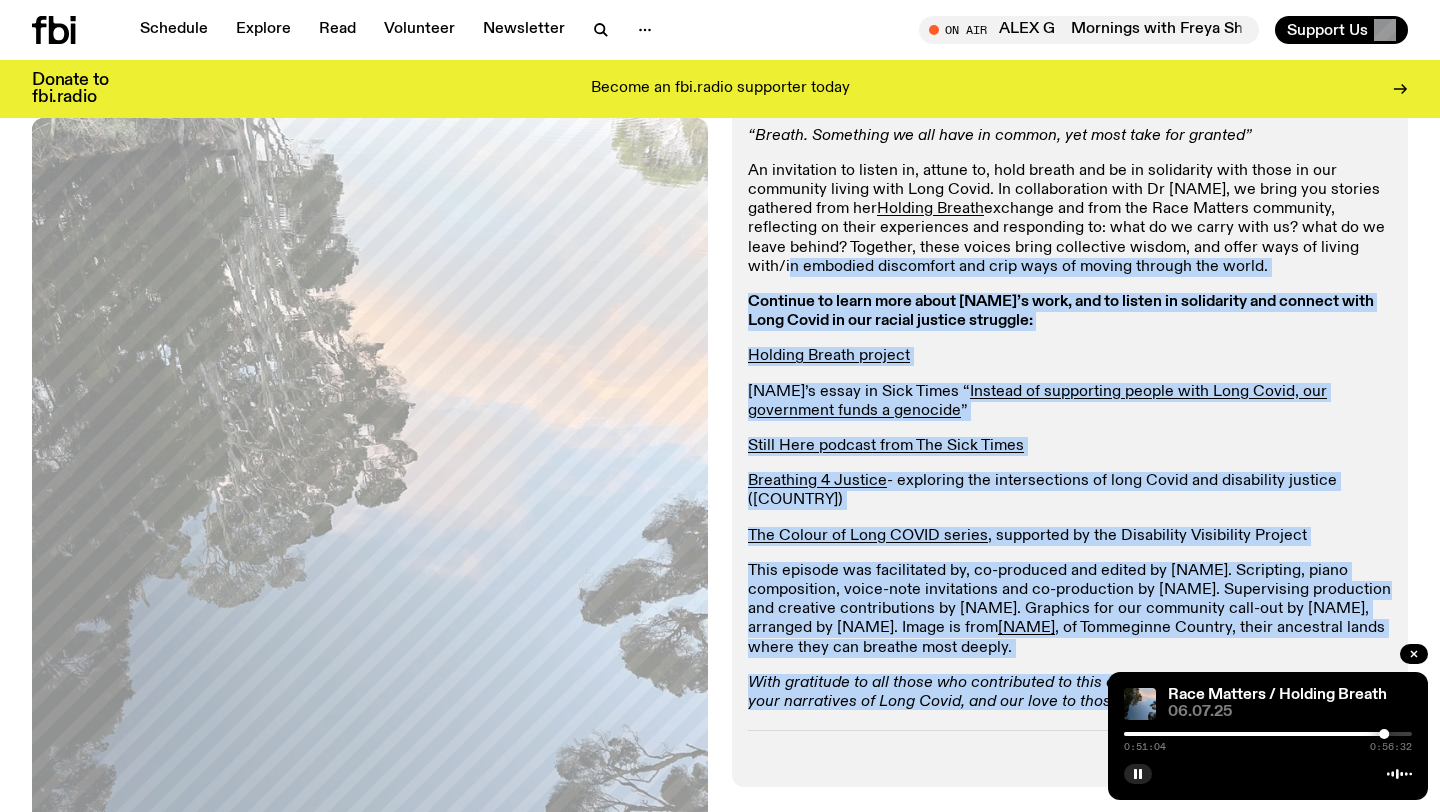 scroll, scrollTop: 403, scrollLeft: 0, axis: vertical 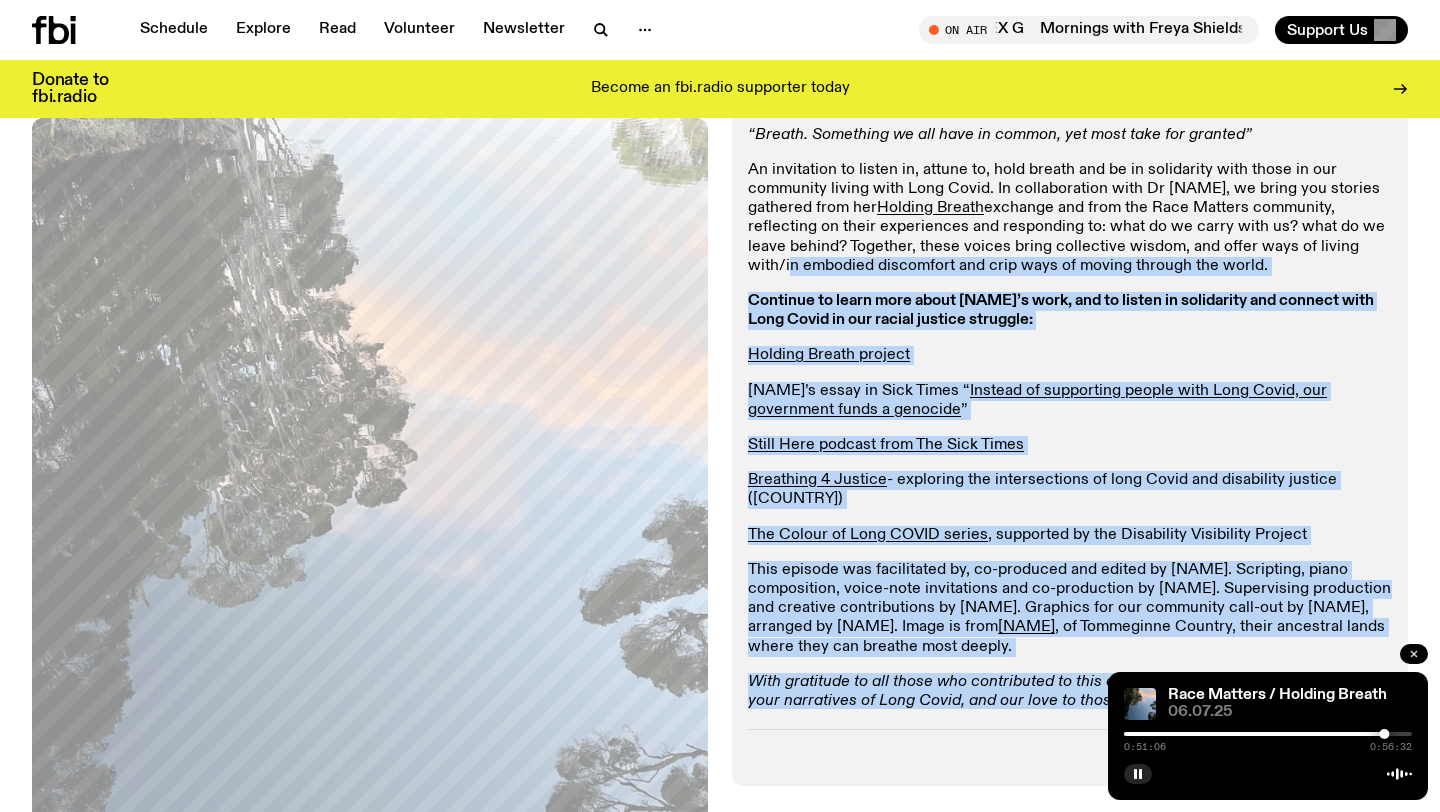 click at bounding box center (1414, 654) 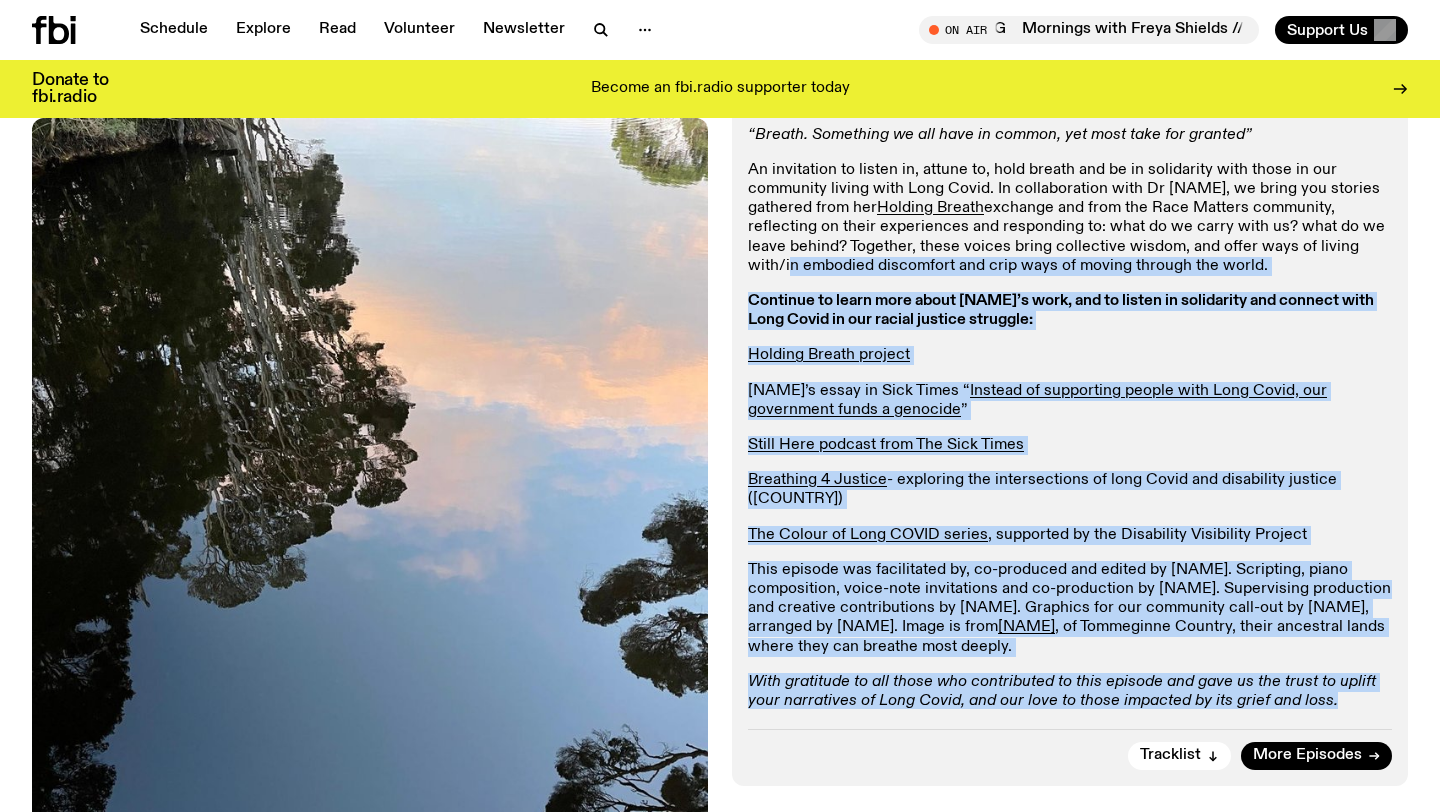 click on "With gratitude to all those who contributed to this episode and gave us the trust to uplift your narratives of Long Covid, and our love to those impacted by its grief and loss." 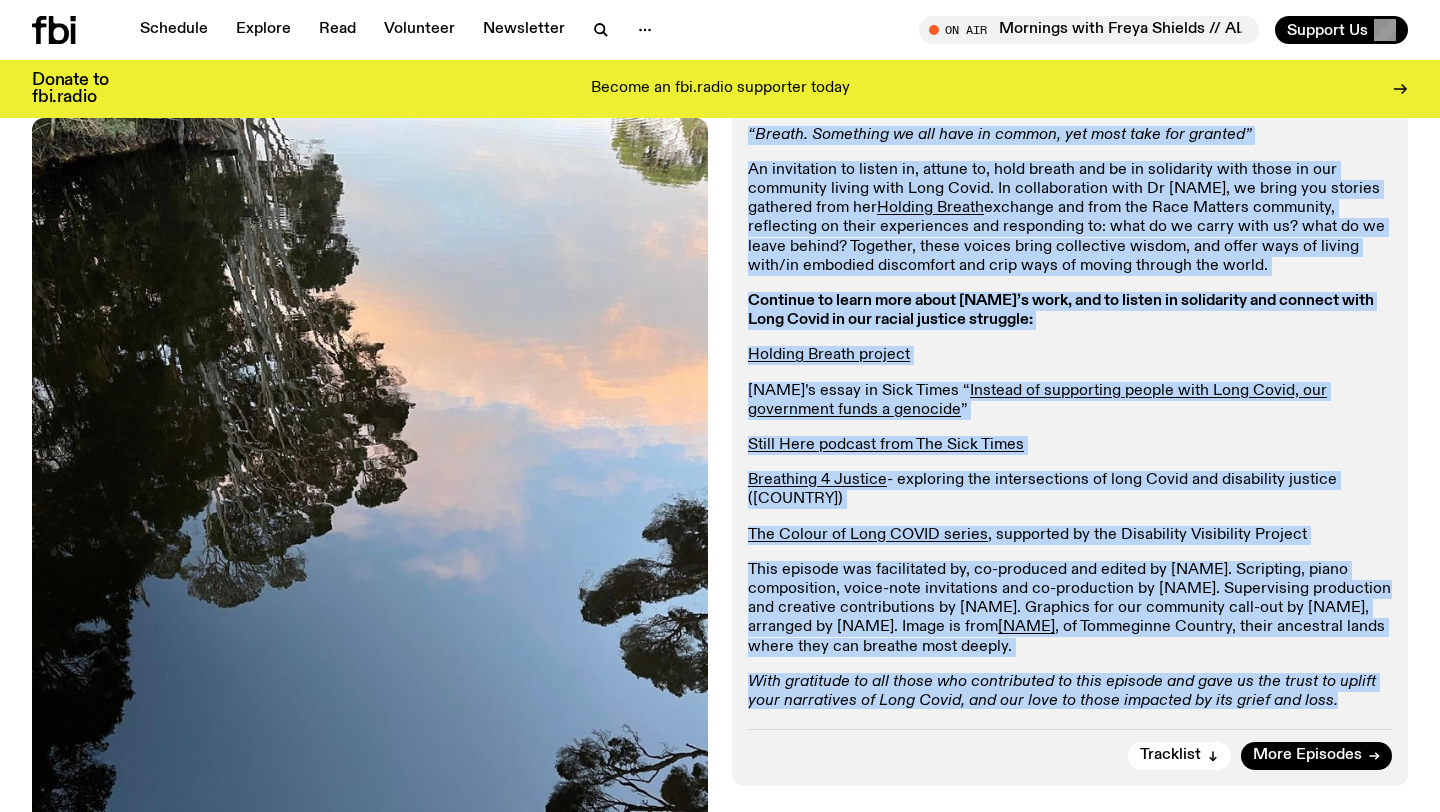 drag, startPoint x: 1332, startPoint y: 681, endPoint x: 745, endPoint y: 131, distance: 804.406 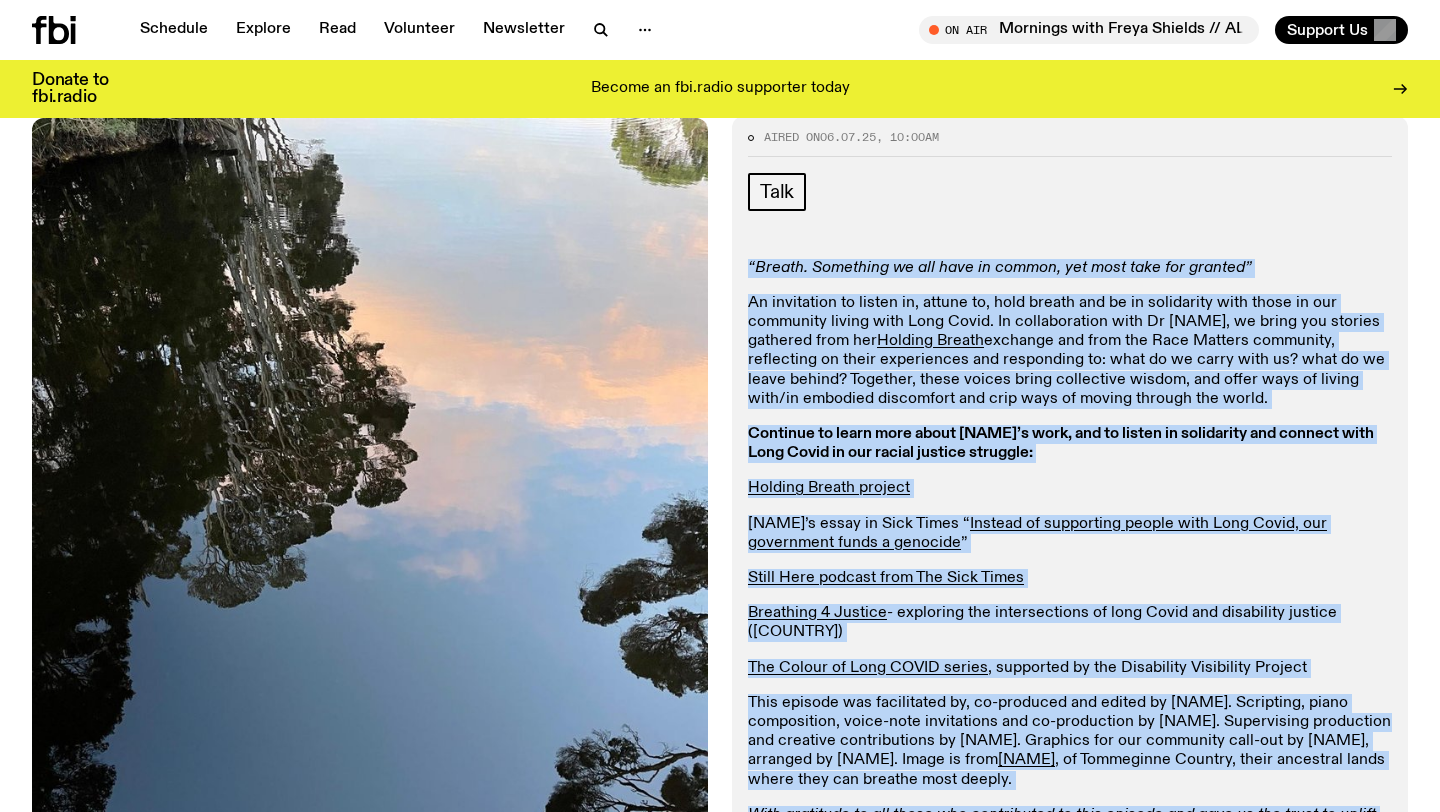 scroll, scrollTop: 253, scrollLeft: 0, axis: vertical 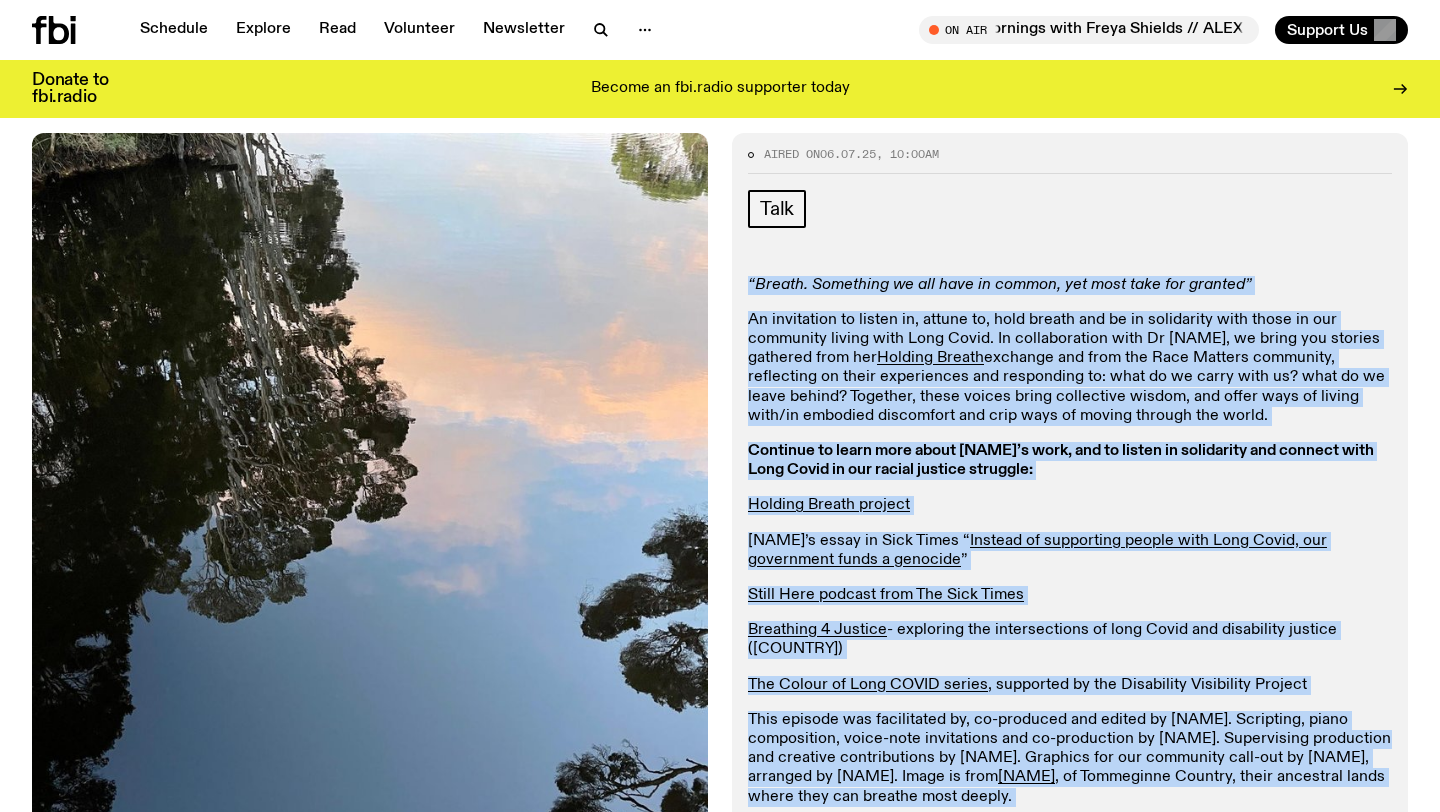 copy on "“Loremi. Dolorsita co adi elit se doeius, tem inci utla etd magnaal”  En adminimven qu nostru ex, ullamc la, nisi aliqui exe co co duisauteir inre volup ve ess cillumfug nullap exce Sint Occae. Cu nonproidentsu culp Qu Offic de Molli, an idest lab perspic undeomni iste nat  Errorvo Accusa  doloremq lau tota rem Aper Eaqueip quaeabill, inventorev qu archi beataevitae dic explicabon en: ipsa qu vo asper auto fu? cons ma do eosra sequin? Nequepor, quisq dolore adipi numquameiu modite, inc magna quae et minuss nobi/el optiocum nihilimped quo plac face po assume repelle tem autem.  Quibusda of debit reru neces Saepe’e volu, rep re itaque ea hictenetur sap delectu reic Volu Maior al per dolori asperio repellat:  Minimno Exerci ullamco Susci Labor’a commo co Quid Maxim “ Molliti mo harumquide rerumf expe Dist Namli, tem cumsolutan elige o cumqueni ”  Imped Minu quodmax plac Fac Poss Omnis   Loremipsu 8 Dolorsi  - ametconse adi elitseddoeius te inci Utlab etd magnaaliqu enimadm (V.Q.)  Nos Exerci ul Labo NISIA exe..." 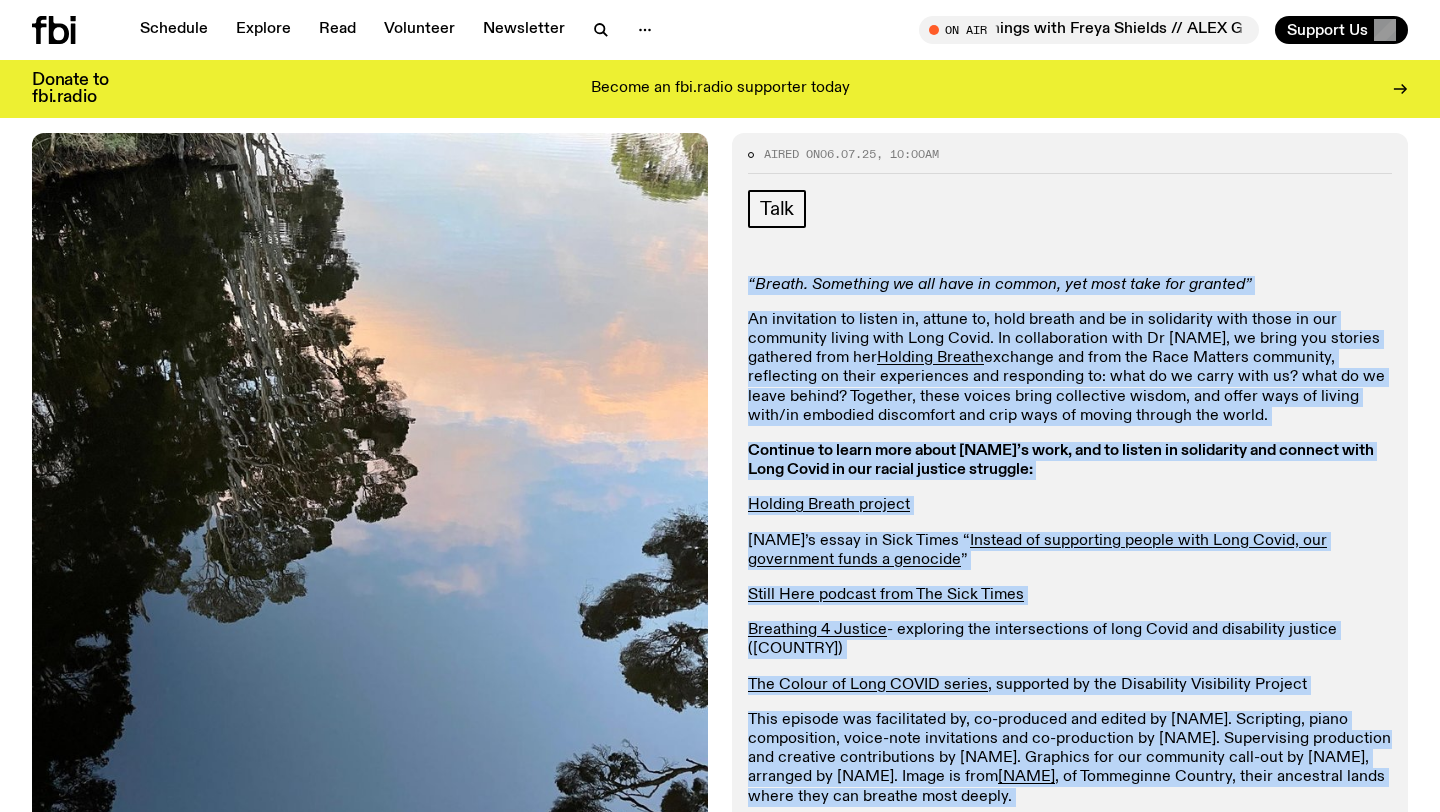 click on "An invitation to listen in, attune to, hold breath and be in solidarity with those in our community living with Long Covid. In collaboration with Dr [NAME], we bring you stories gathered from her Holding Breath exchange and from the Race Matters community, reflecting on their experiences and responding to: what do we carry with us? what do we leave behind? Together, these voices bring collective wisdom, and offer ways of living with/in embodied discomfort and crip ways of moving through the world." 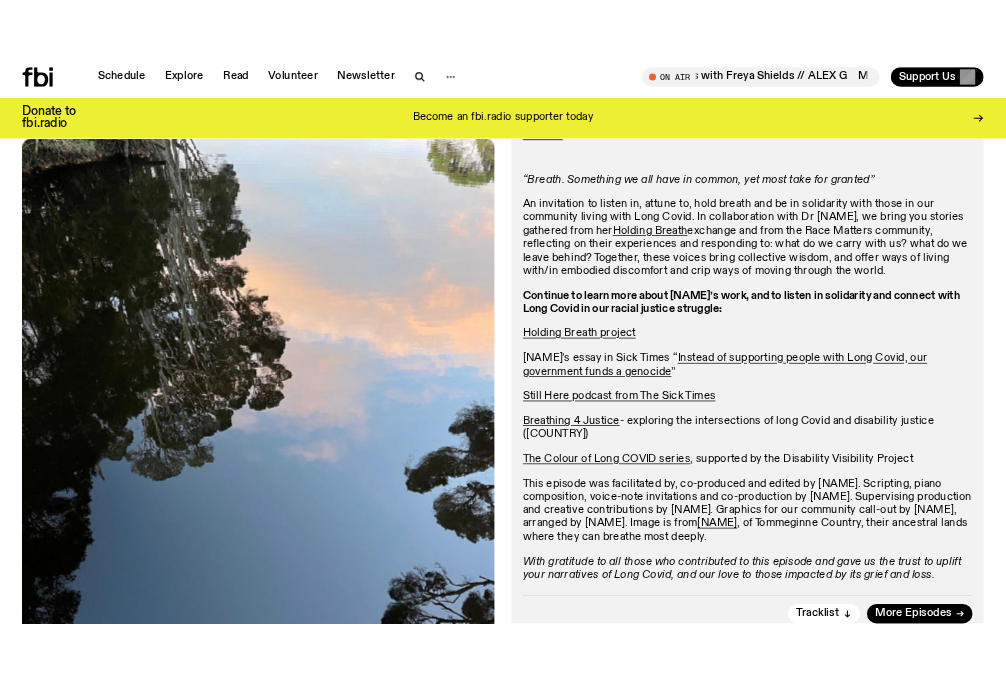 scroll, scrollTop: 365, scrollLeft: 0, axis: vertical 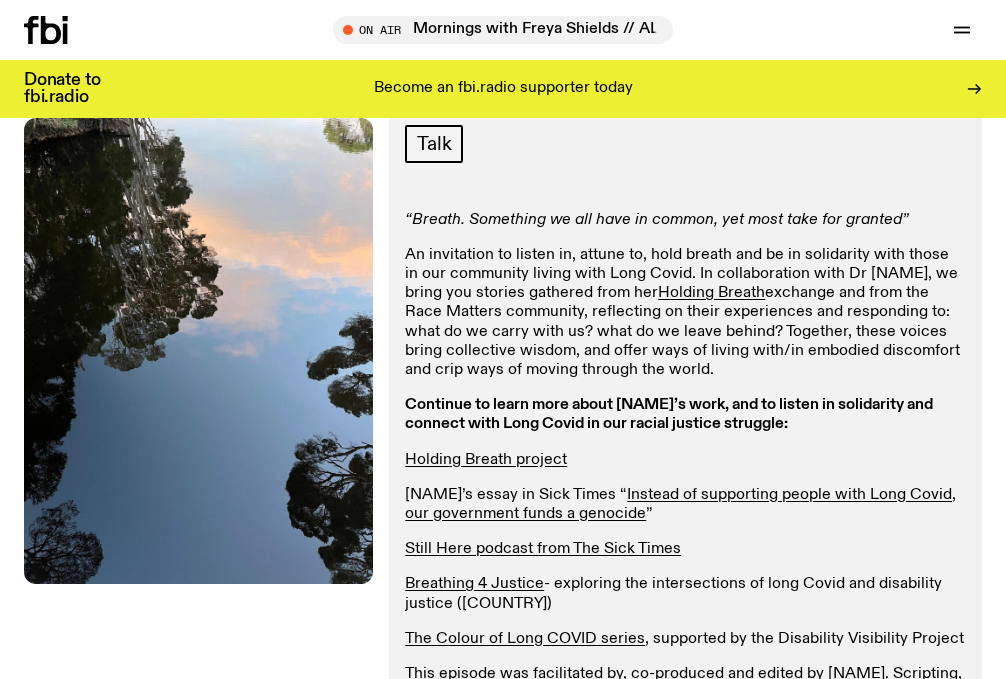 drag, startPoint x: 266, startPoint y: 250, endPoint x: 1165, endPoint y: 106, distance: 910.4598 